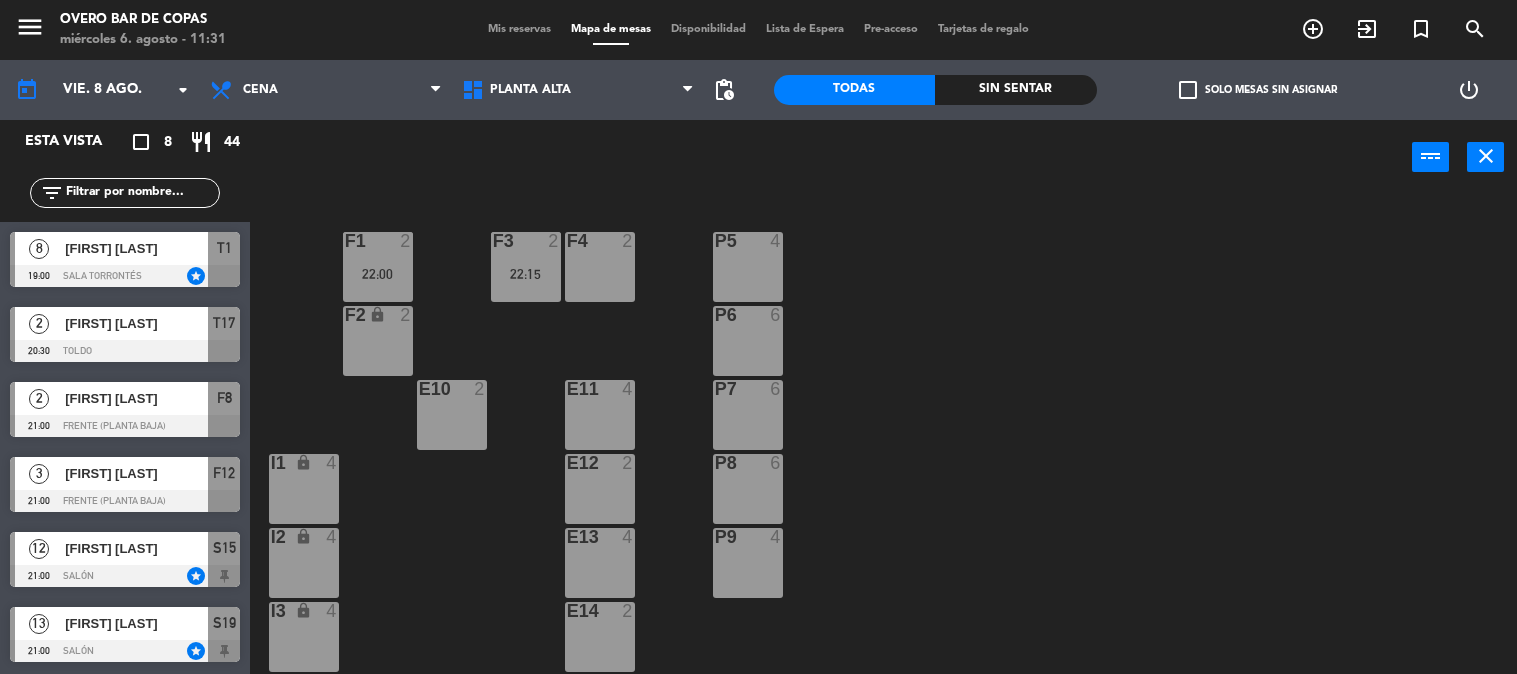 scroll, scrollTop: 0, scrollLeft: 0, axis: both 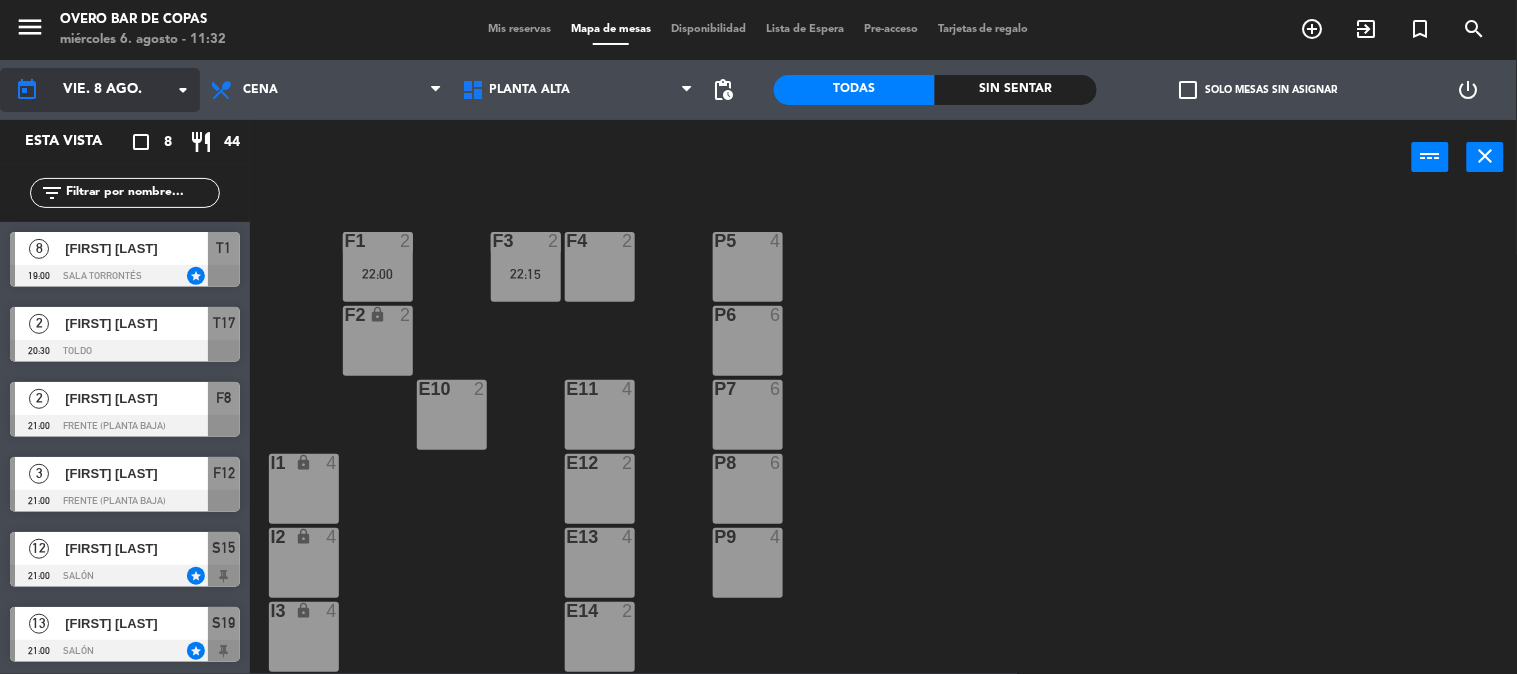 click on "vie. 8 ago." 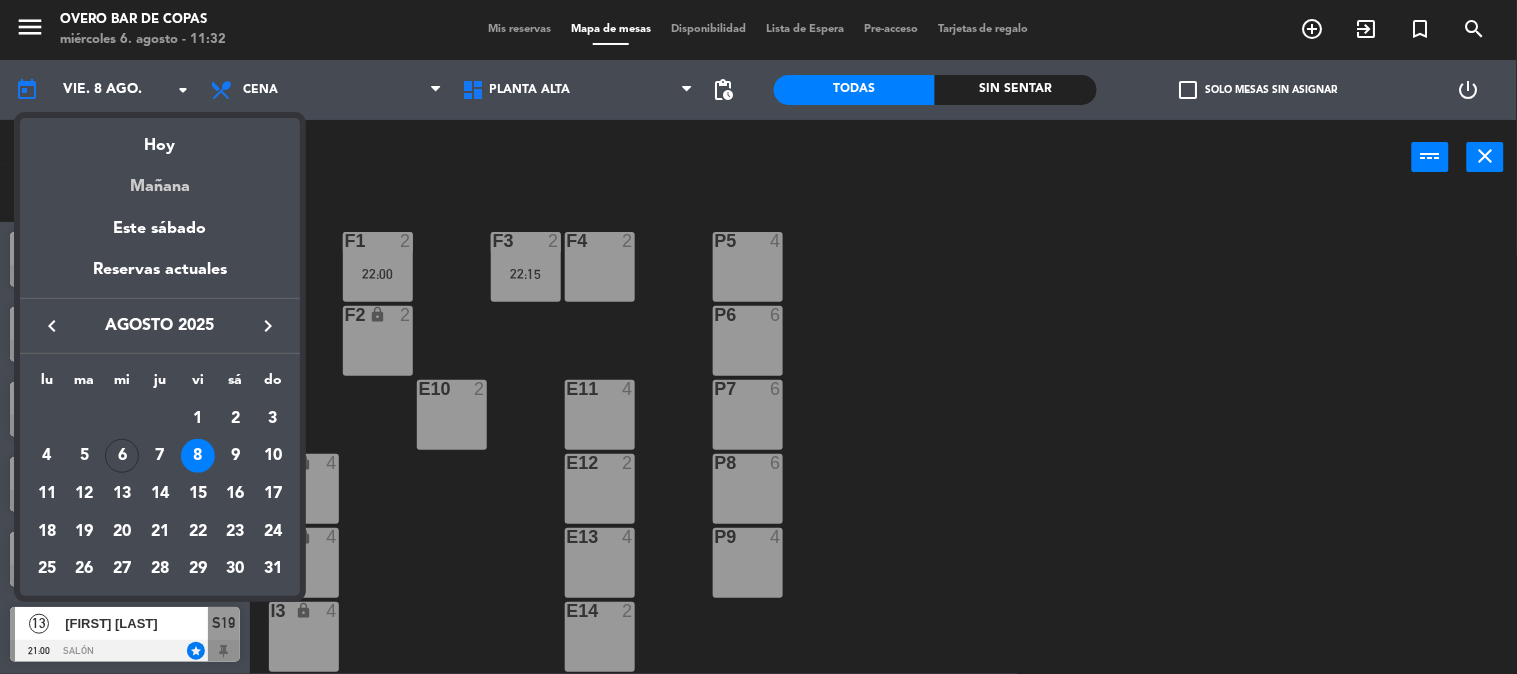 click on "Mañana" at bounding box center (160, 179) 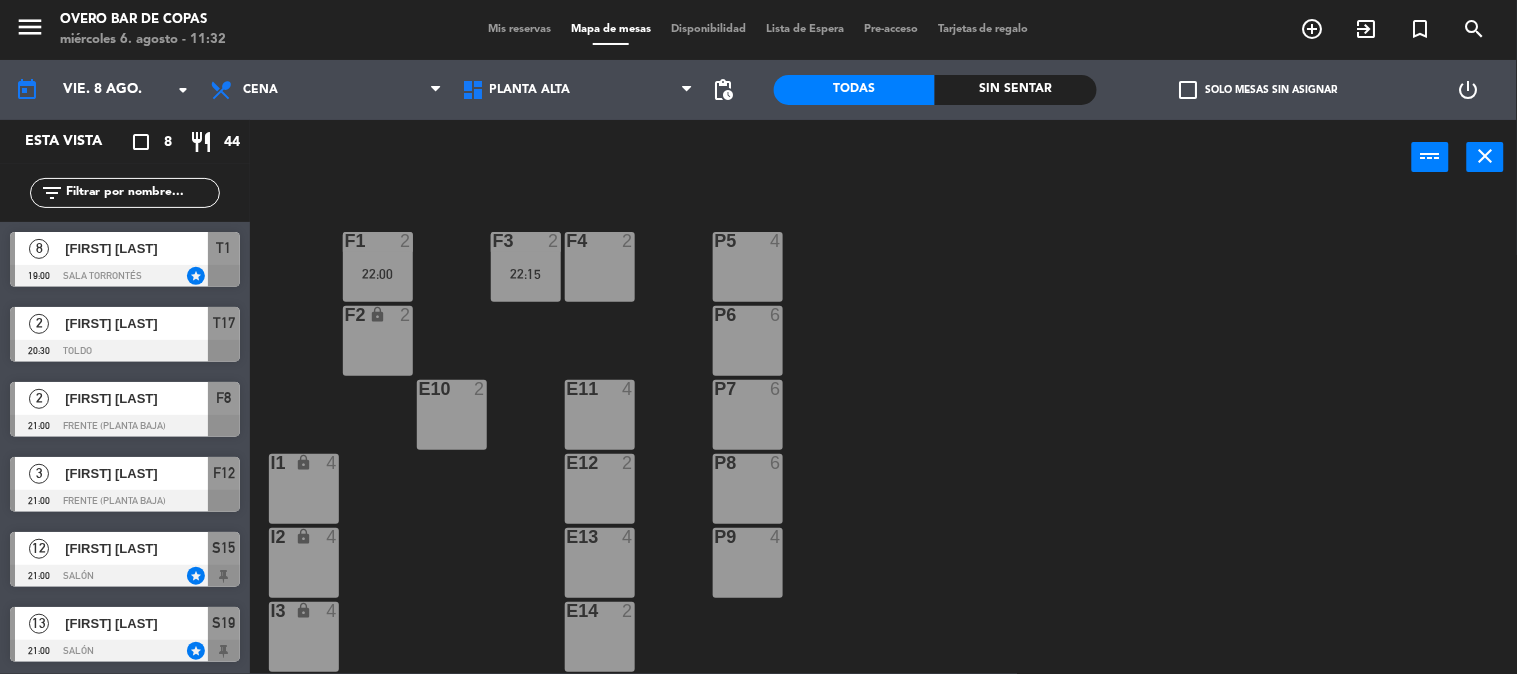 type on "jue. 7 ago." 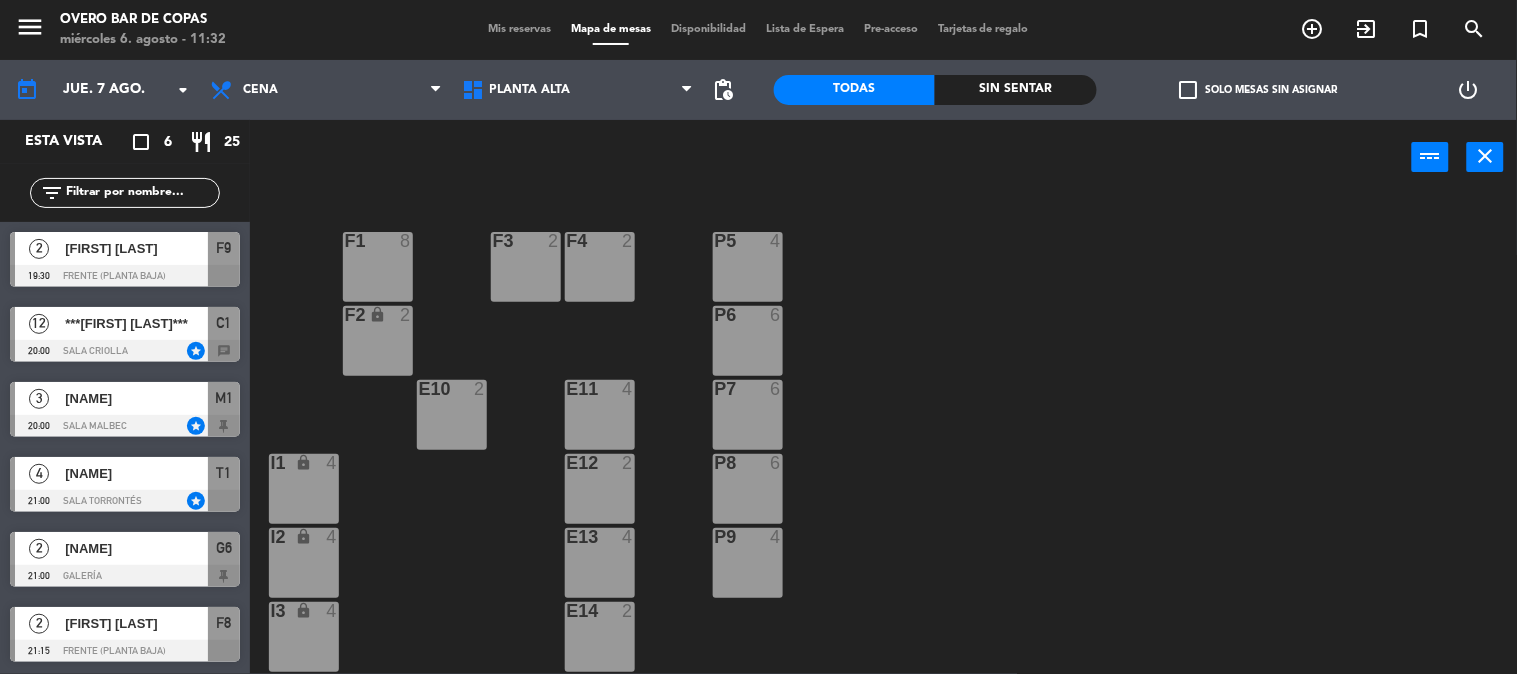 click on "***[FIRST] [LAST]***" at bounding box center (136, 323) 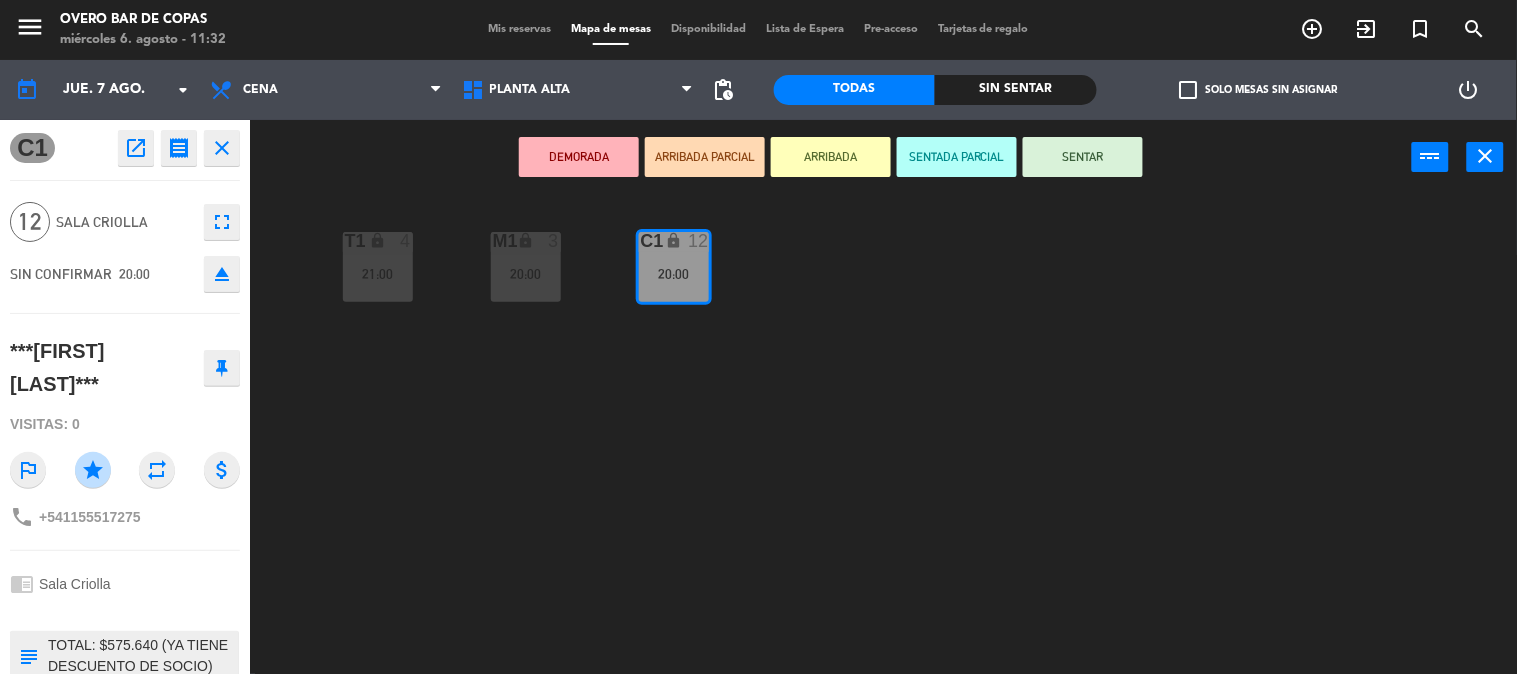 click on "open_in_new" 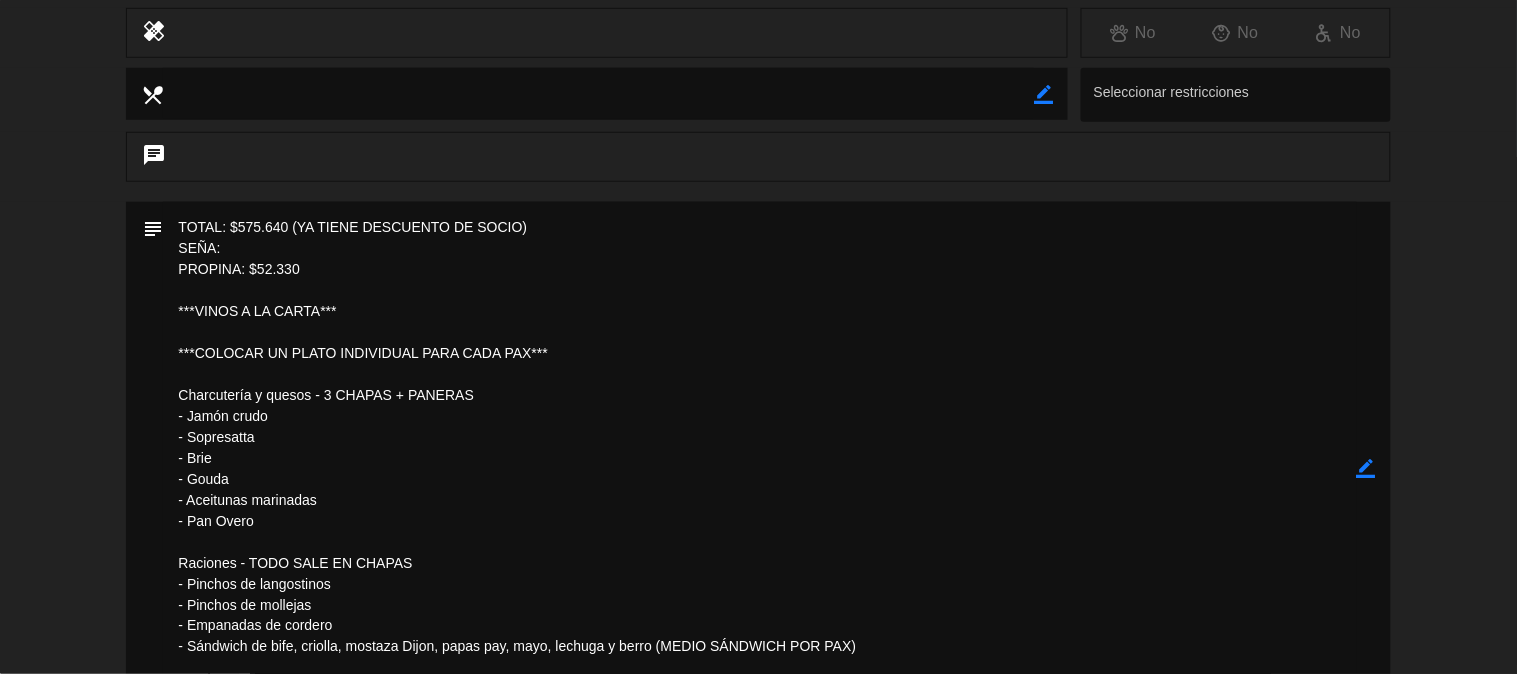 scroll, scrollTop: 375, scrollLeft: 0, axis: vertical 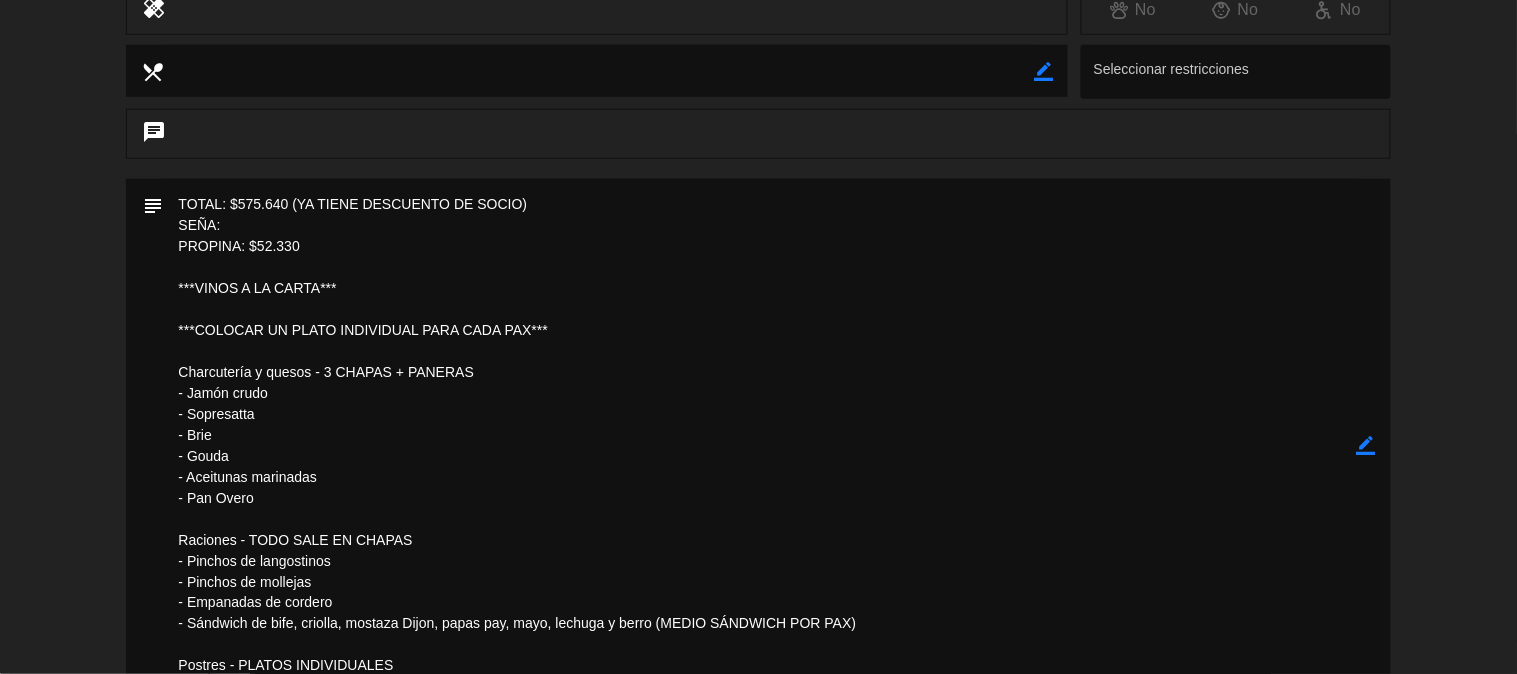 click on "border_color" 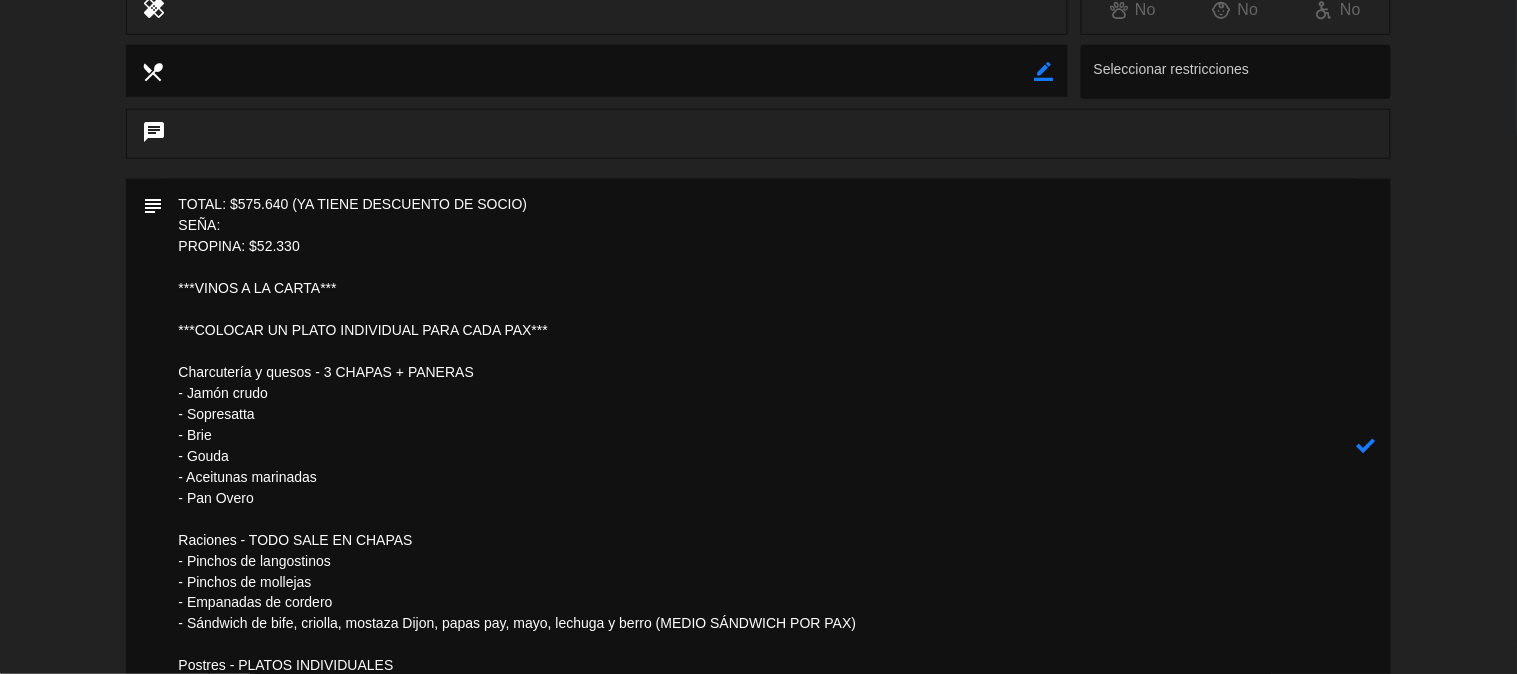 scroll, scrollTop: 664, scrollLeft: 0, axis: vertical 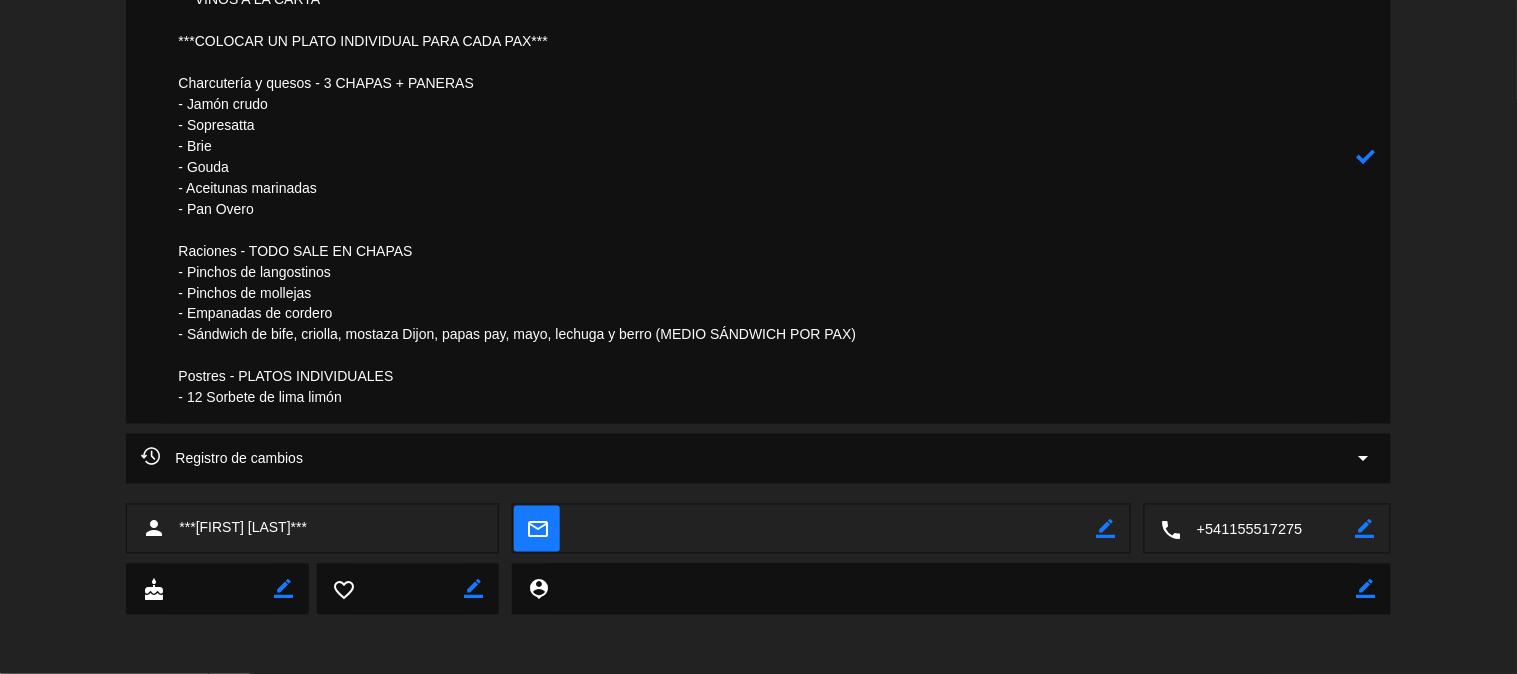 drag, startPoint x: 380, startPoint y: 396, endPoint x: 175, endPoint y: 380, distance: 205.62344 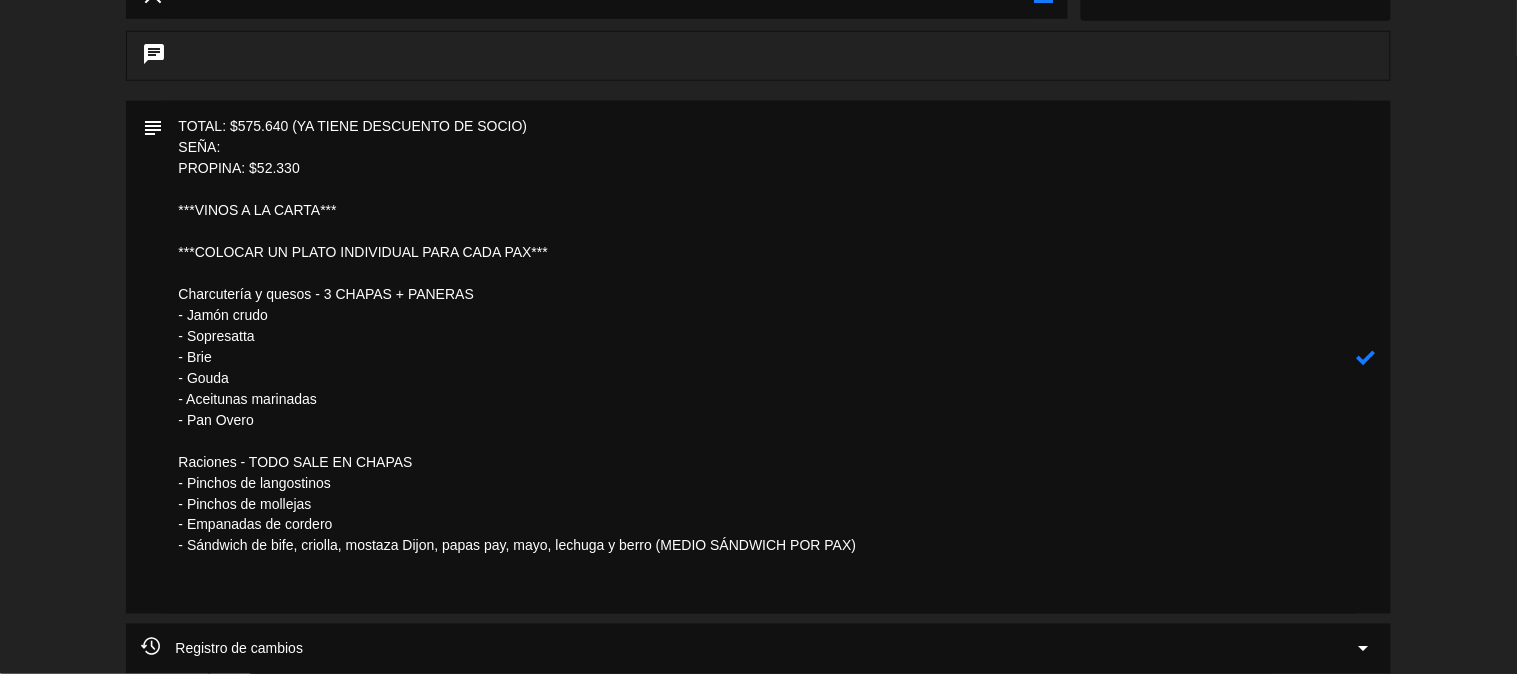 scroll, scrollTop: 452, scrollLeft: 0, axis: vertical 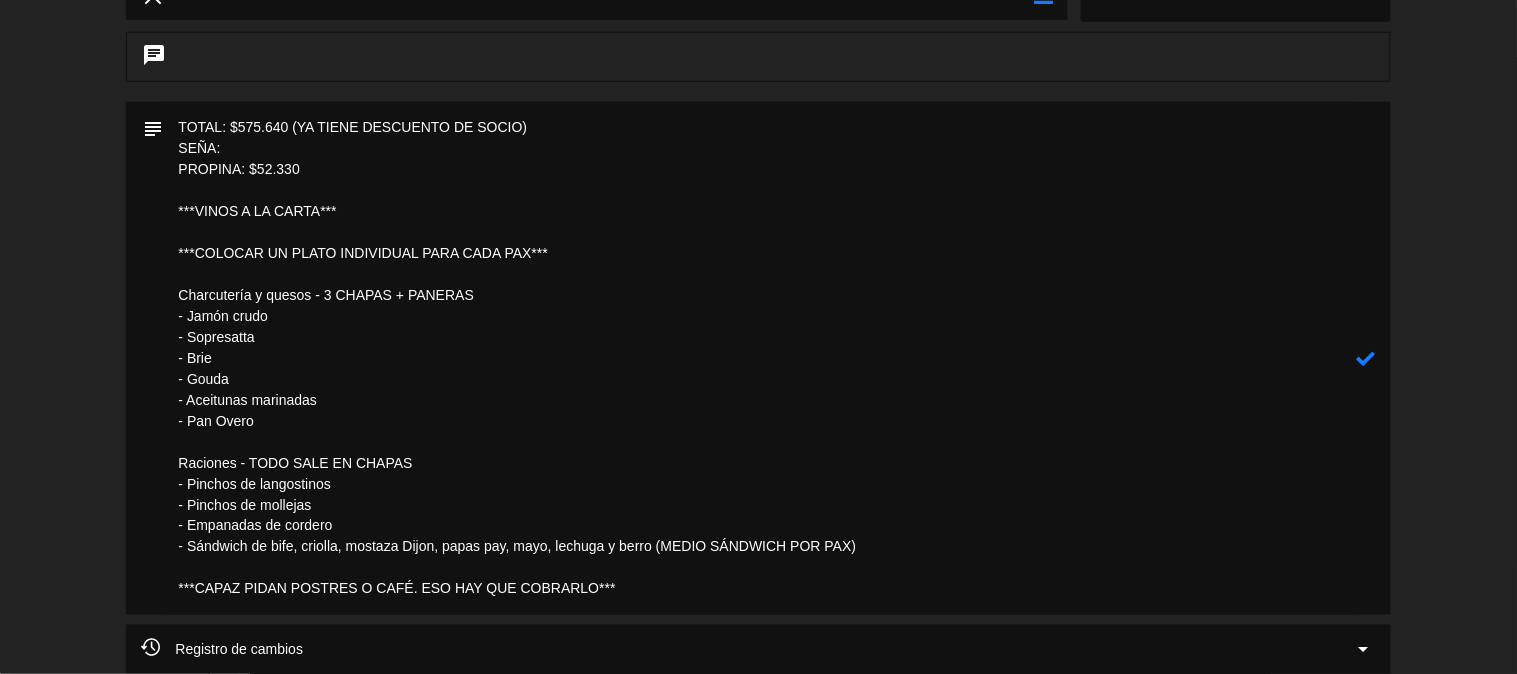 click 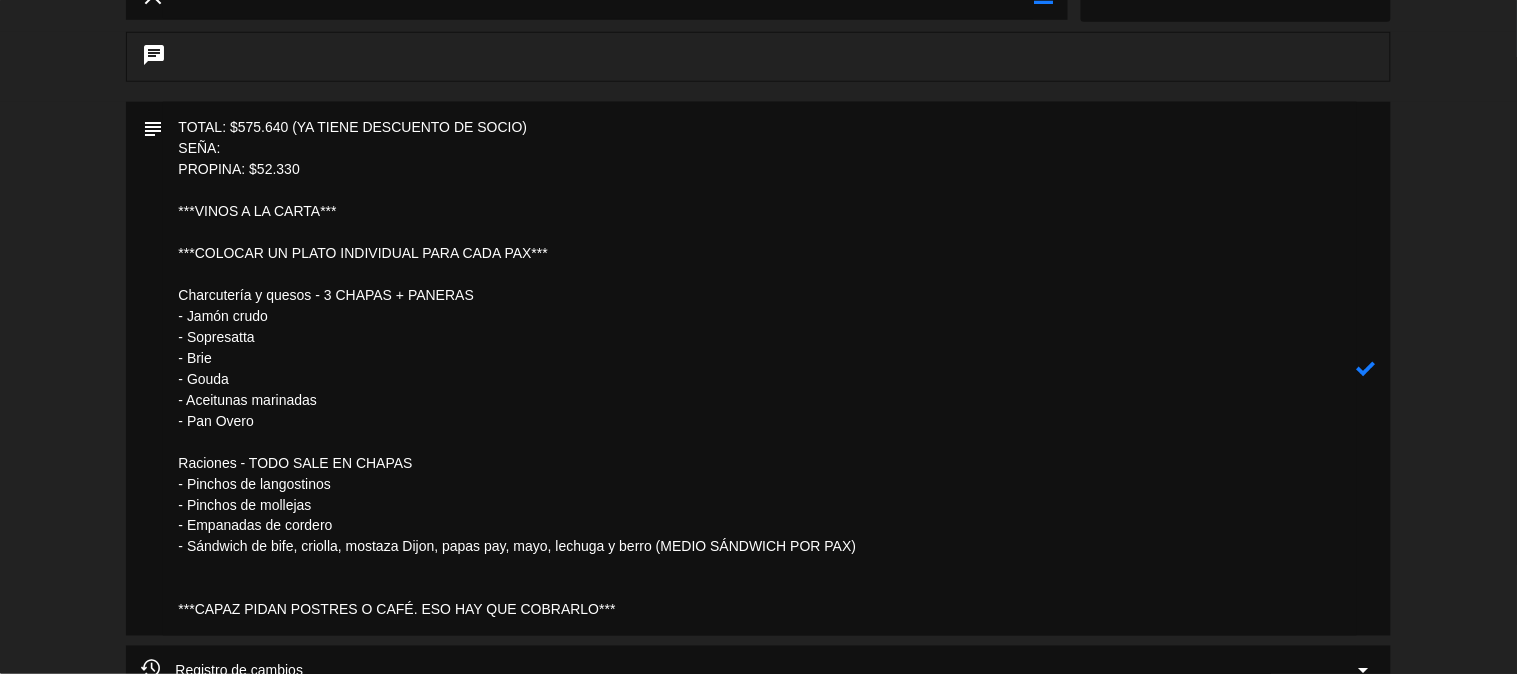 click 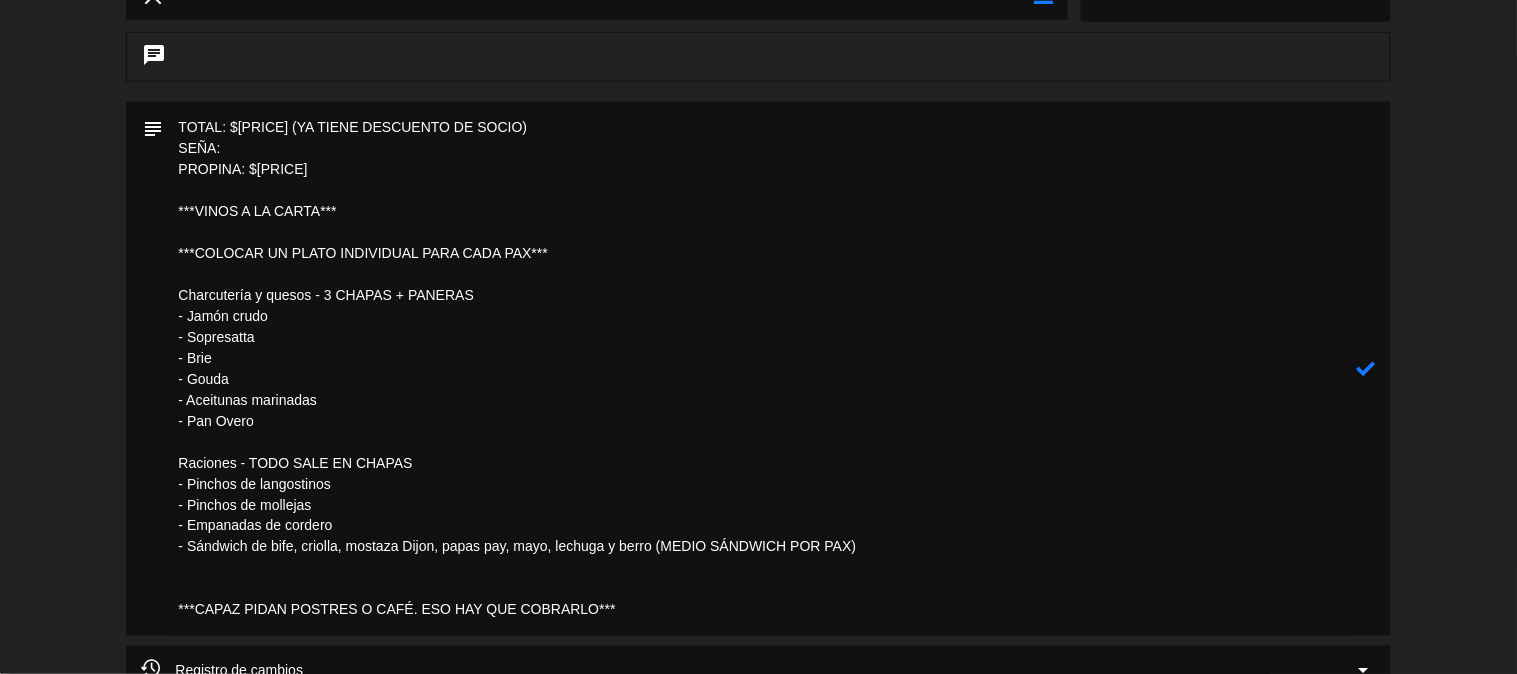 paste on "[PRICE]" 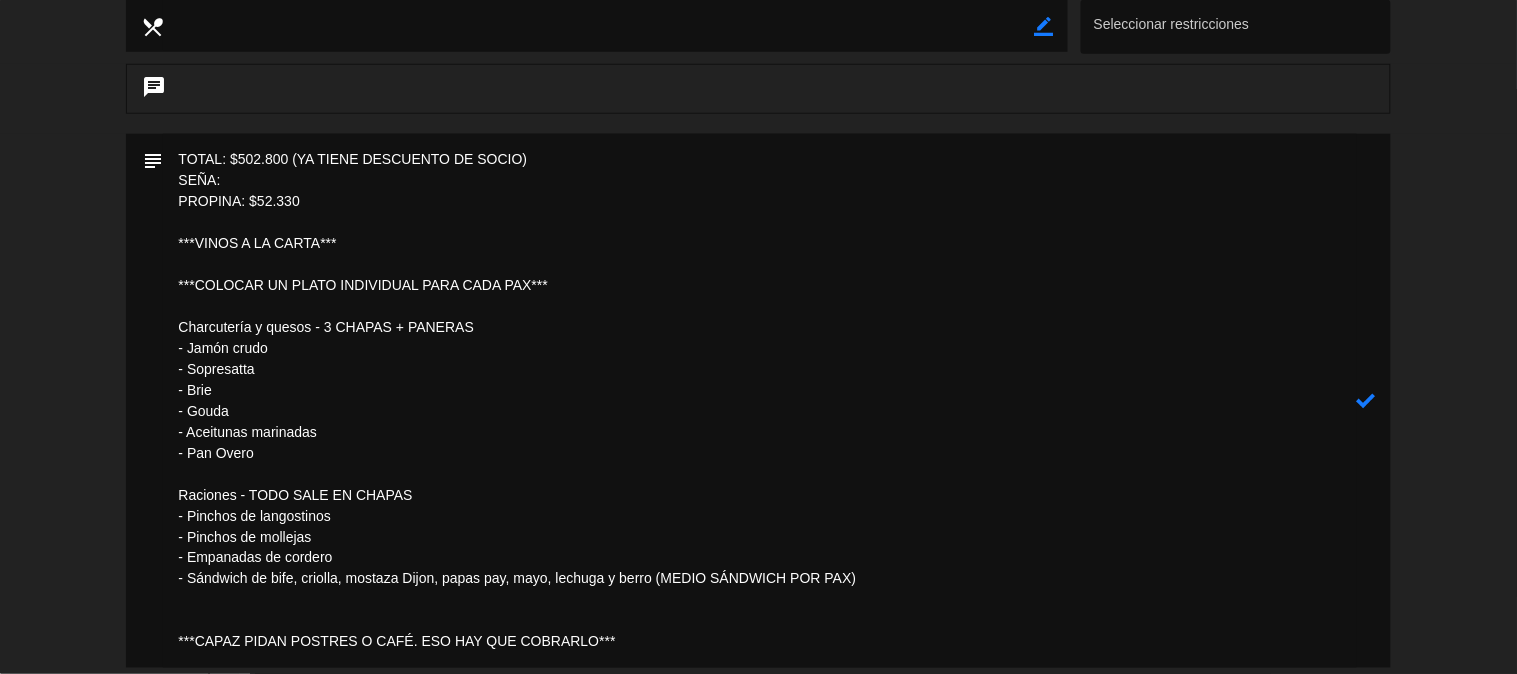 scroll, scrollTop: 417, scrollLeft: 0, axis: vertical 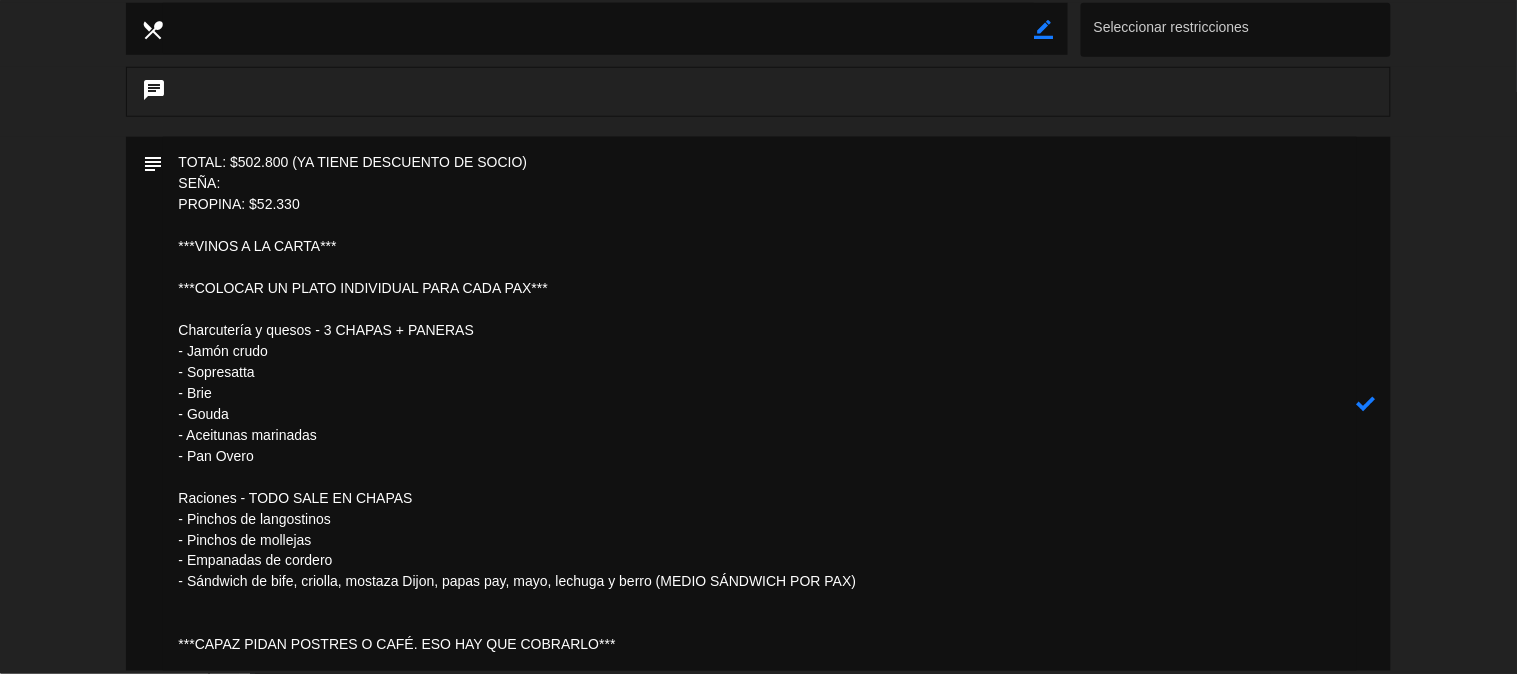 click 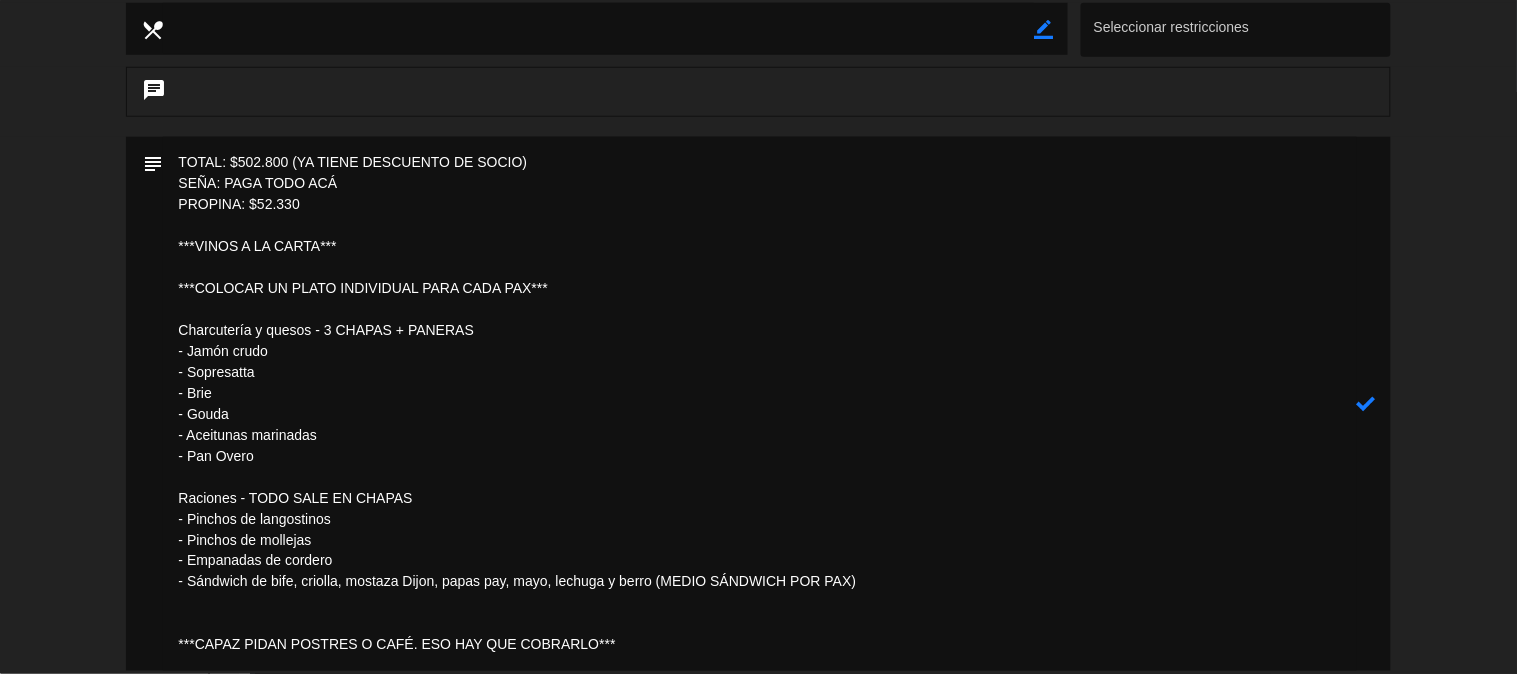 click 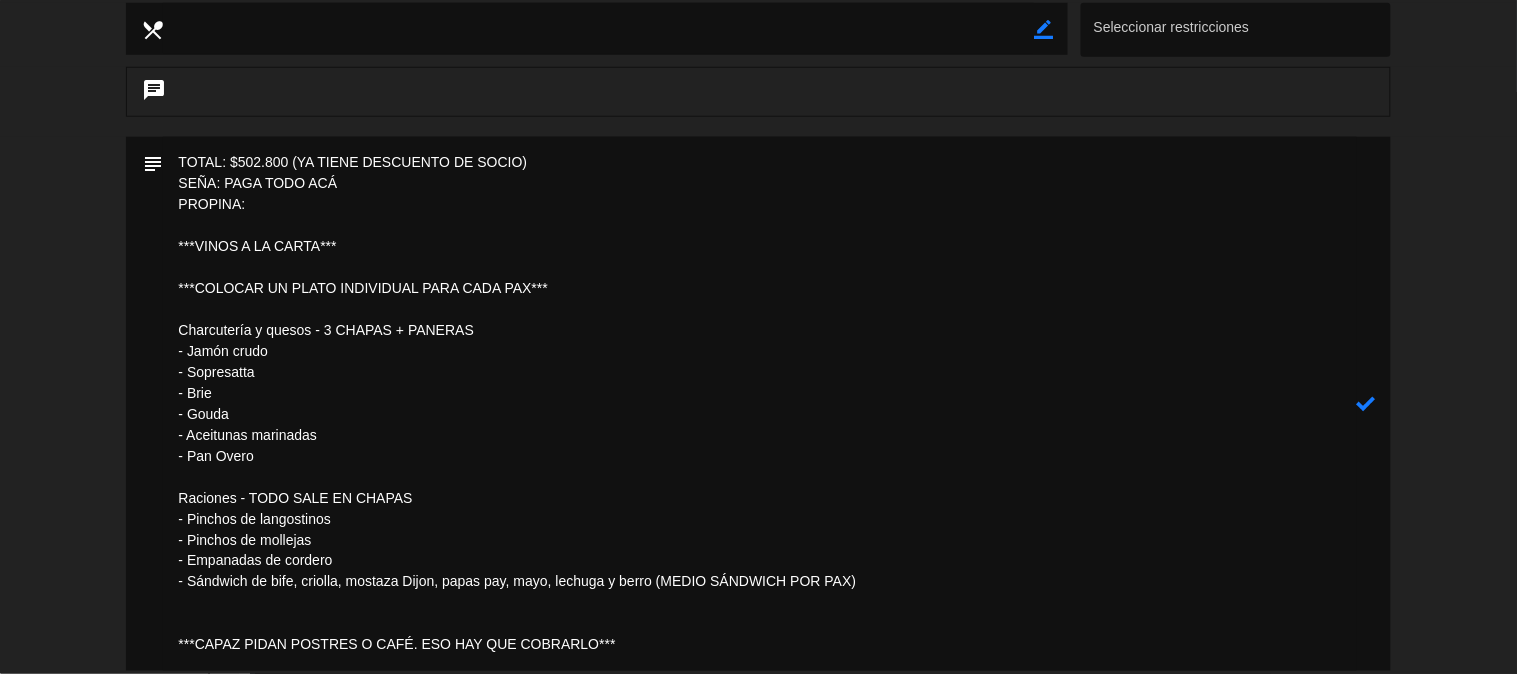 paste on "45.709" 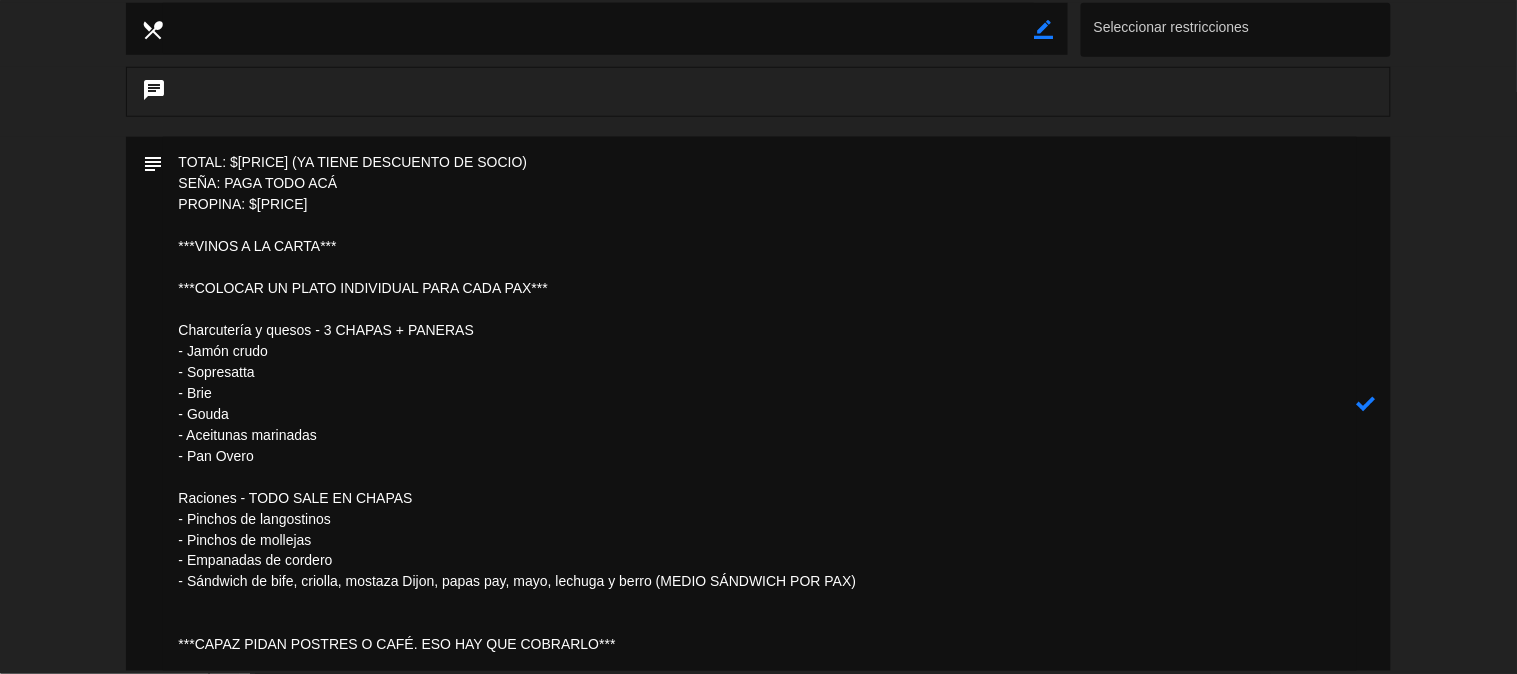 click 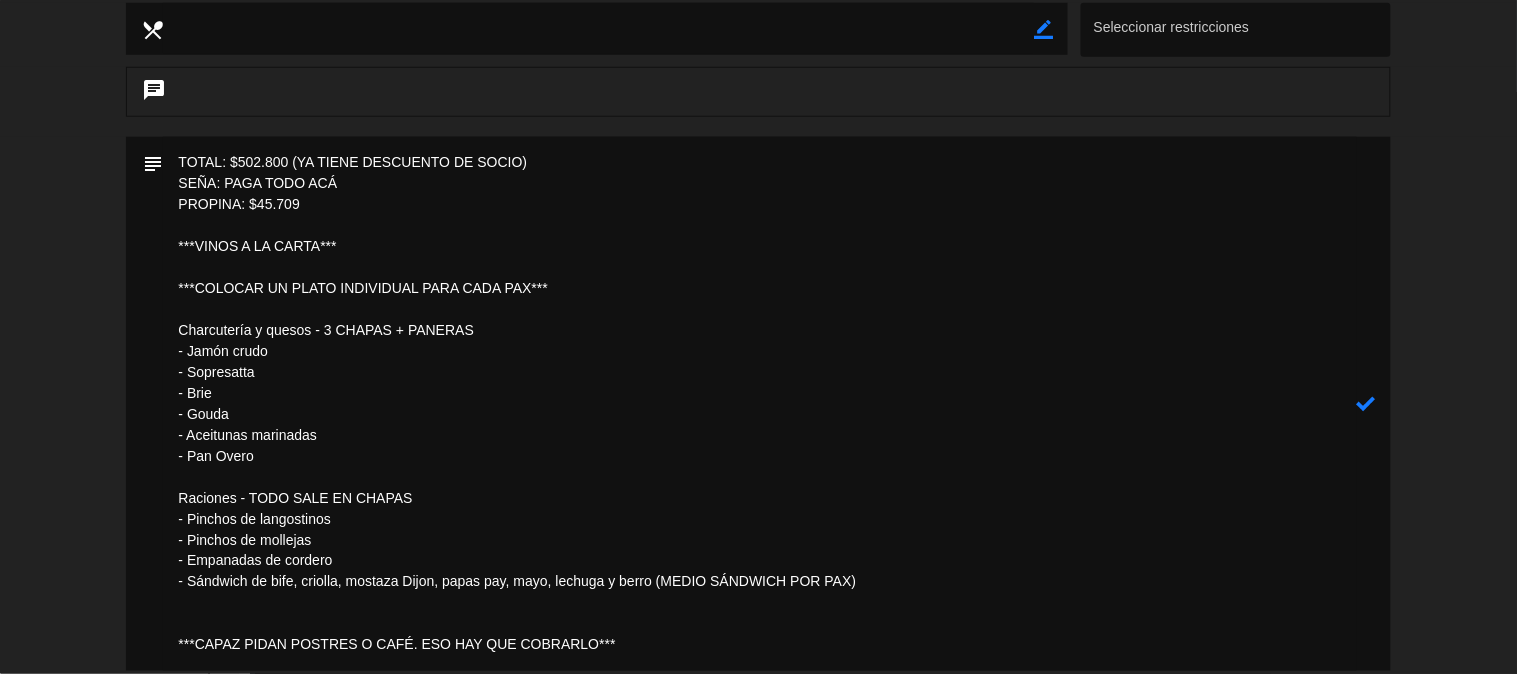 type on "TOTAL: $502.800 (YA TIENE DESCUENTO DE SOCIO)
SEÑA: PAGA TODO ACÁ
PROPINA: $45.709
***VINOS A LA CARTA***
***COLOCAR UN PLATO INDIVIDUAL PARA CADA PAX***
Charcutería y quesos - 3 CHAPAS + PANERAS
- Jamón crudo
- Sopresatta
- Brie
- Gouda
- Aceitunas marinadas
- Pan Overo
Raciones - TODO SALE EN CHAPAS
- Pinchos de langostinos
- Pinchos de mollejas
- Empanadas de cordero
- Sándwich de bife, criolla, mostaza Dijon, papas pay, mayo, lechuga y berro (MEDIO SÁNDWICH POR PAX)
***CAPAZ PIDAN POSTRES O CAFÉ. ESO HAY QUE COBRARLO***" 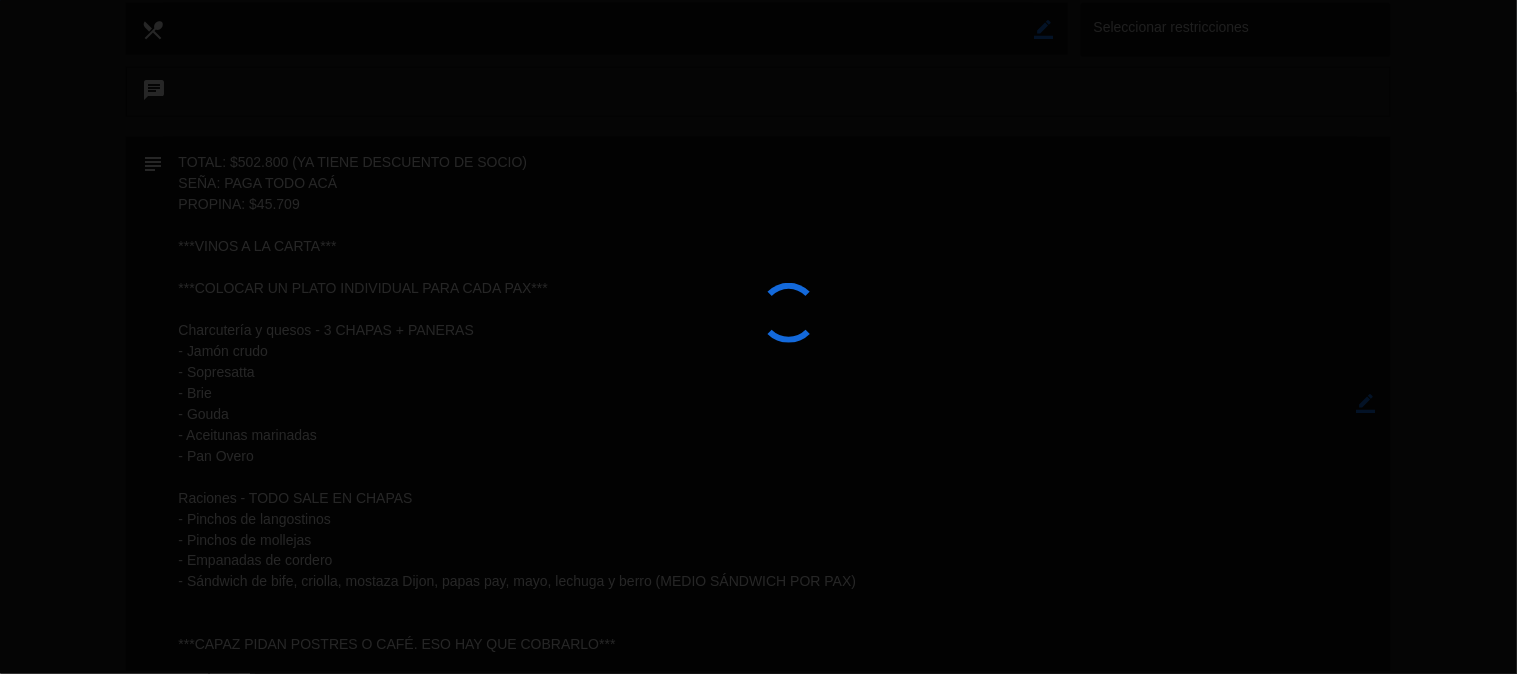type on "TOTAL: $502.800 (YA TIENE DESCUENTO DE SOCIO) <br />
SEÑA: PAGA TODO ACÁ<br />
PROPINA: $45.709<br />
<br />
***VINOS A LA CARTA*** <br />
<br />
***COLOCAR UN PLATO INDIVIDUAL PARA CADA PAX*** <br />
<br />
Charcutería y quesos - 3 CHAPAS + PANERAS <br />
- Jamón crudo <br />
- Sopresatta <br />
- Brie <br />
- Gouda <br />
- Aceitunas marinadas <br />
- Pan Overo <br />
<br />
Raciones - TODO SALE EN CHAPAS <br />
- Pinchos de langostinos <br />
- Pinchos de mollejas <br />
- Empanadas de cordero <br />
- Sándwich de bife, criolla, mostaza Dijon, papas pay, mayo, lechuga y berro (MEDIO SÁNDWICH POR PAX) <br />
<br />
<br />
***CAPAZ PIDAN POSTRES O CAFÉ. ESO HAY QUE COBRARLO***" 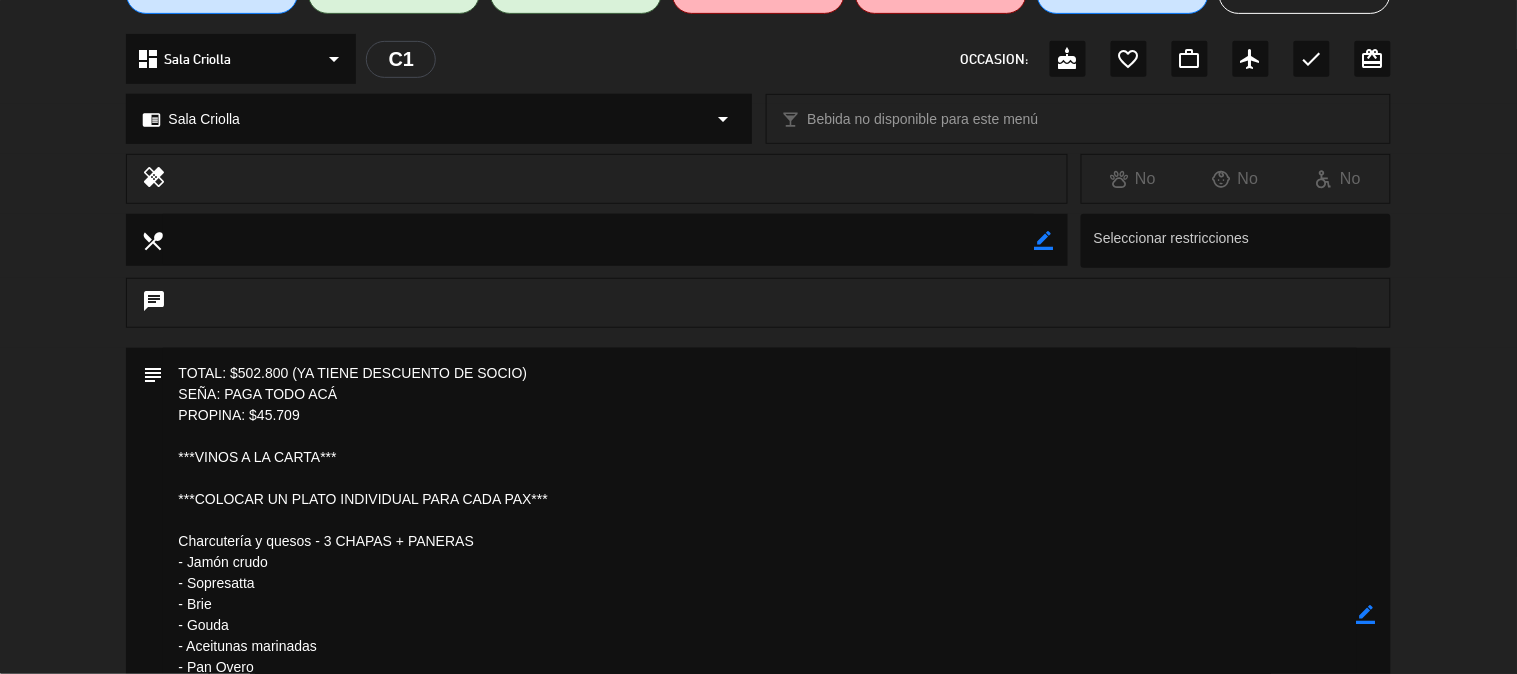 scroll, scrollTop: 0, scrollLeft: 0, axis: both 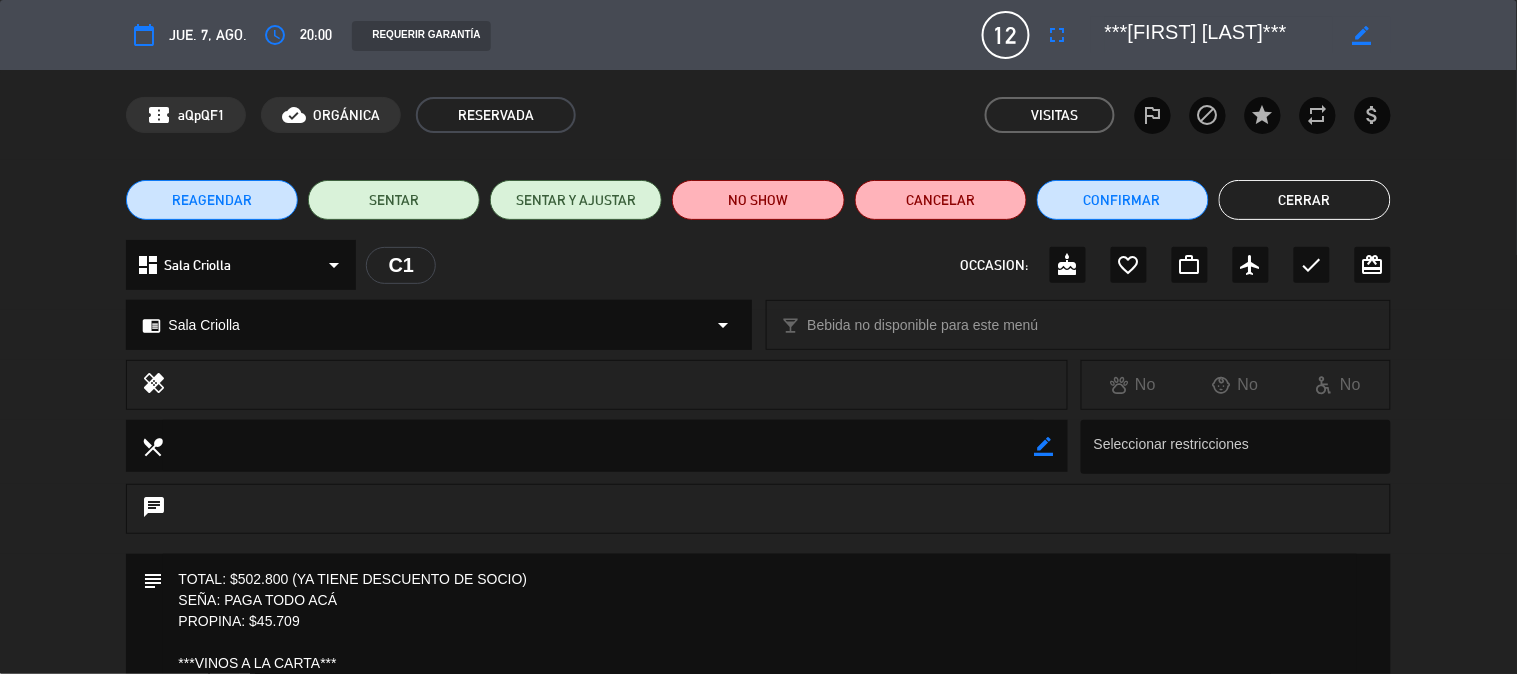 click on "Cerrar" 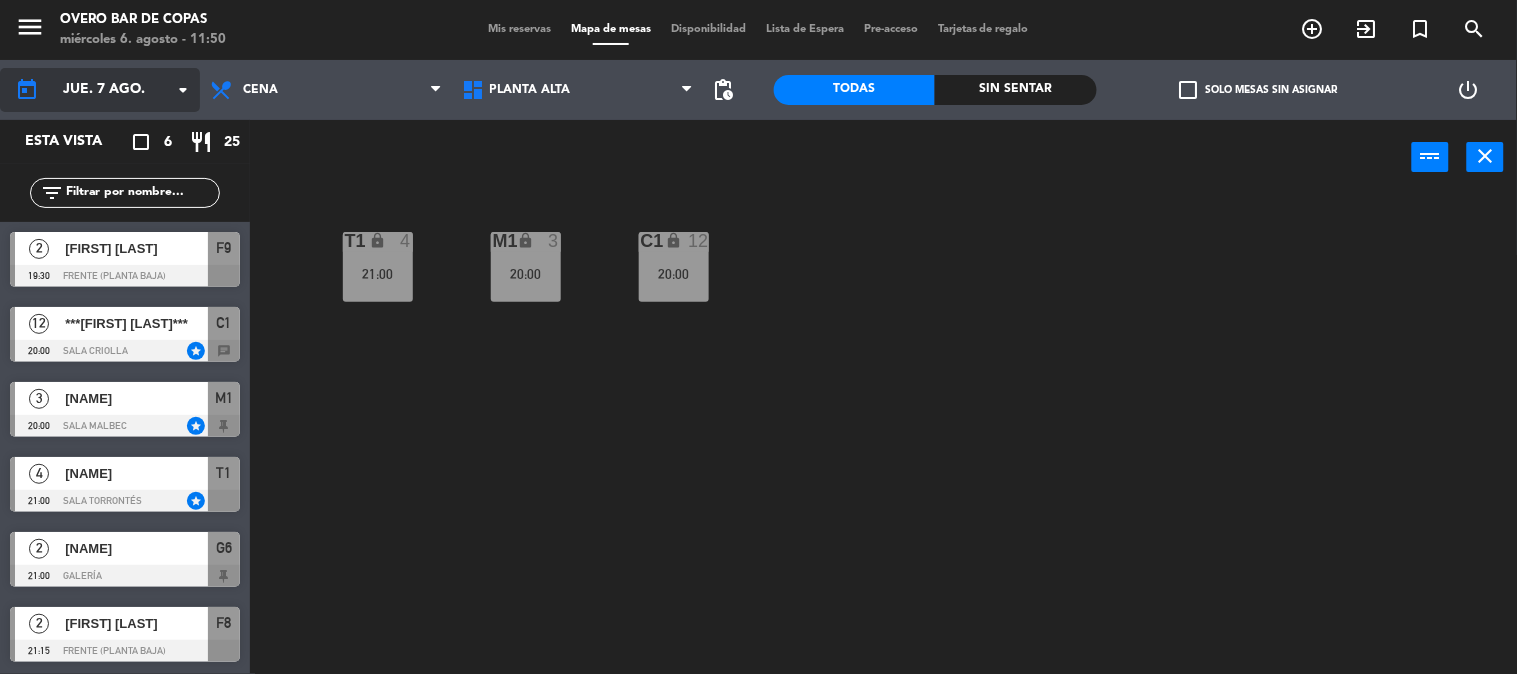 click on "jue. 7 ago." 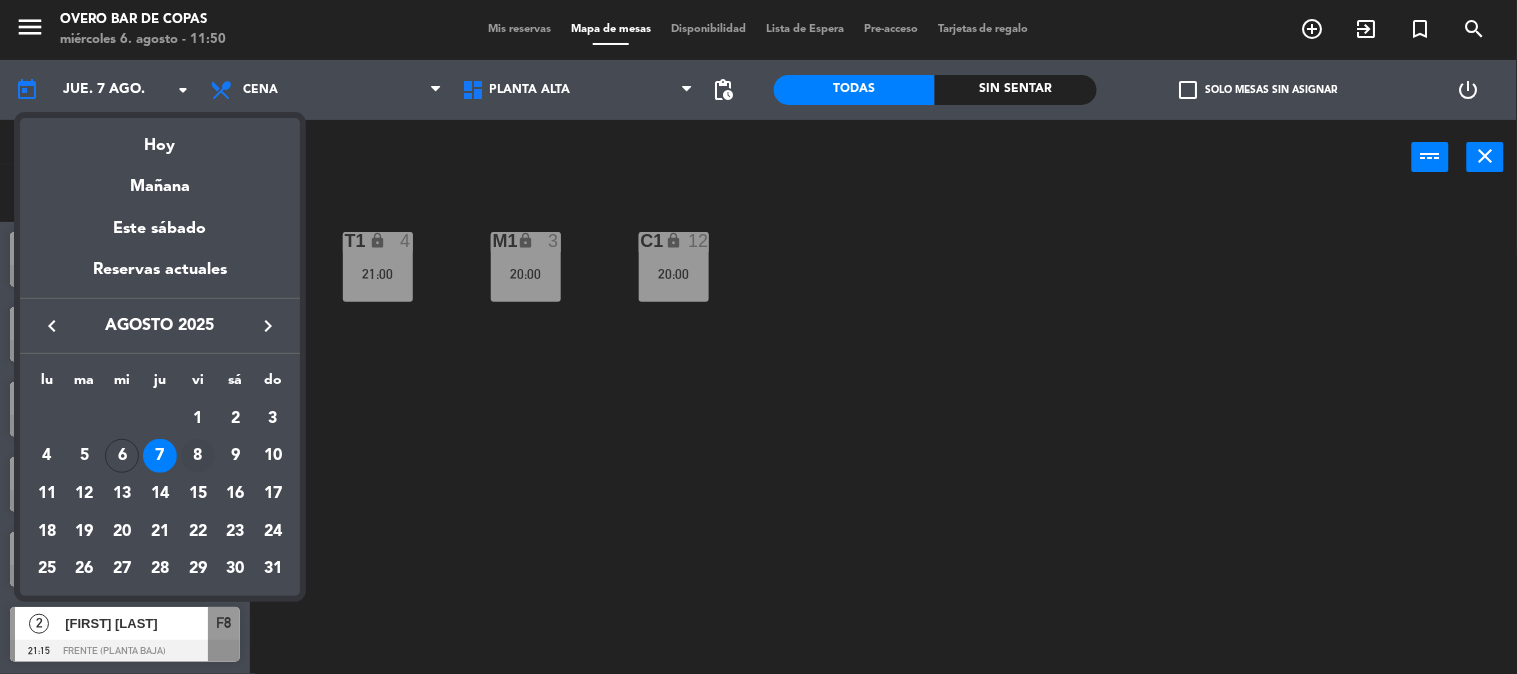 click on "8" at bounding box center [198, 456] 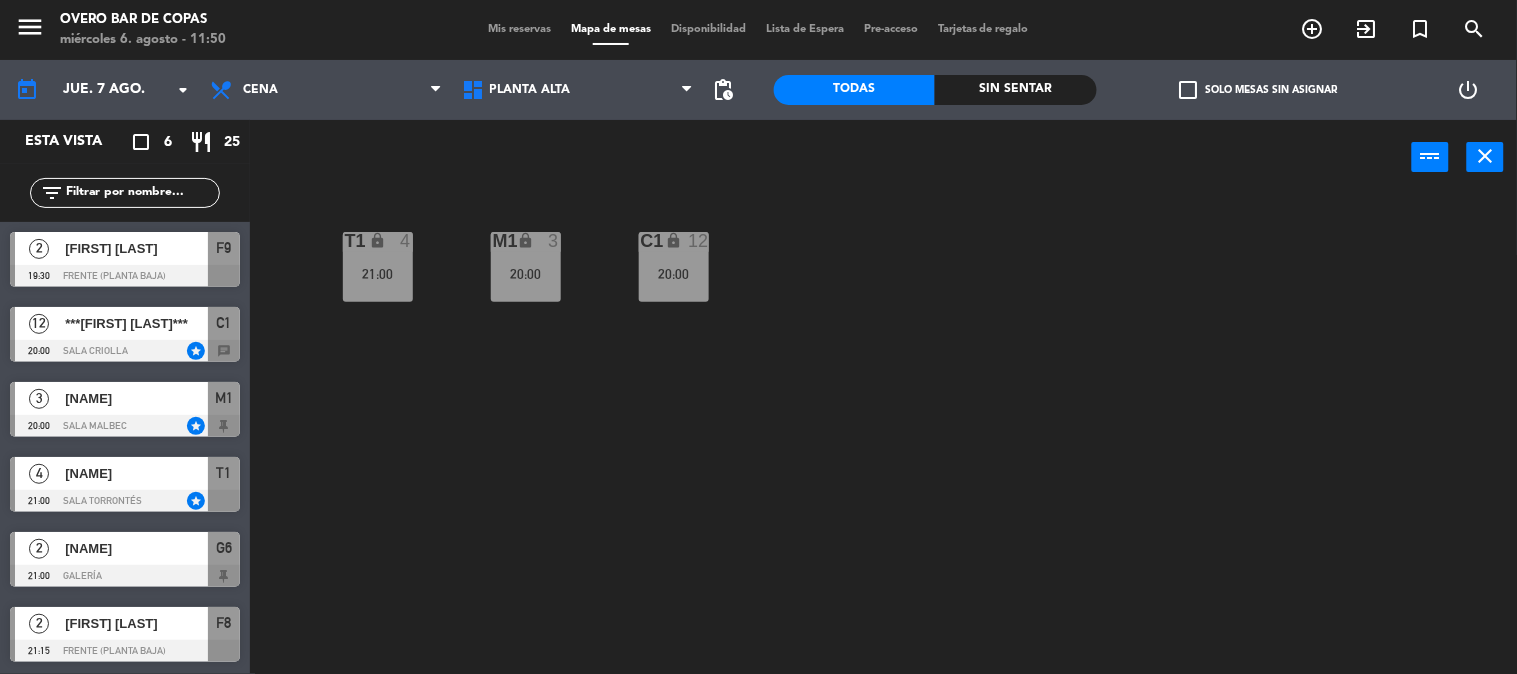 type on "vie. 8 ago." 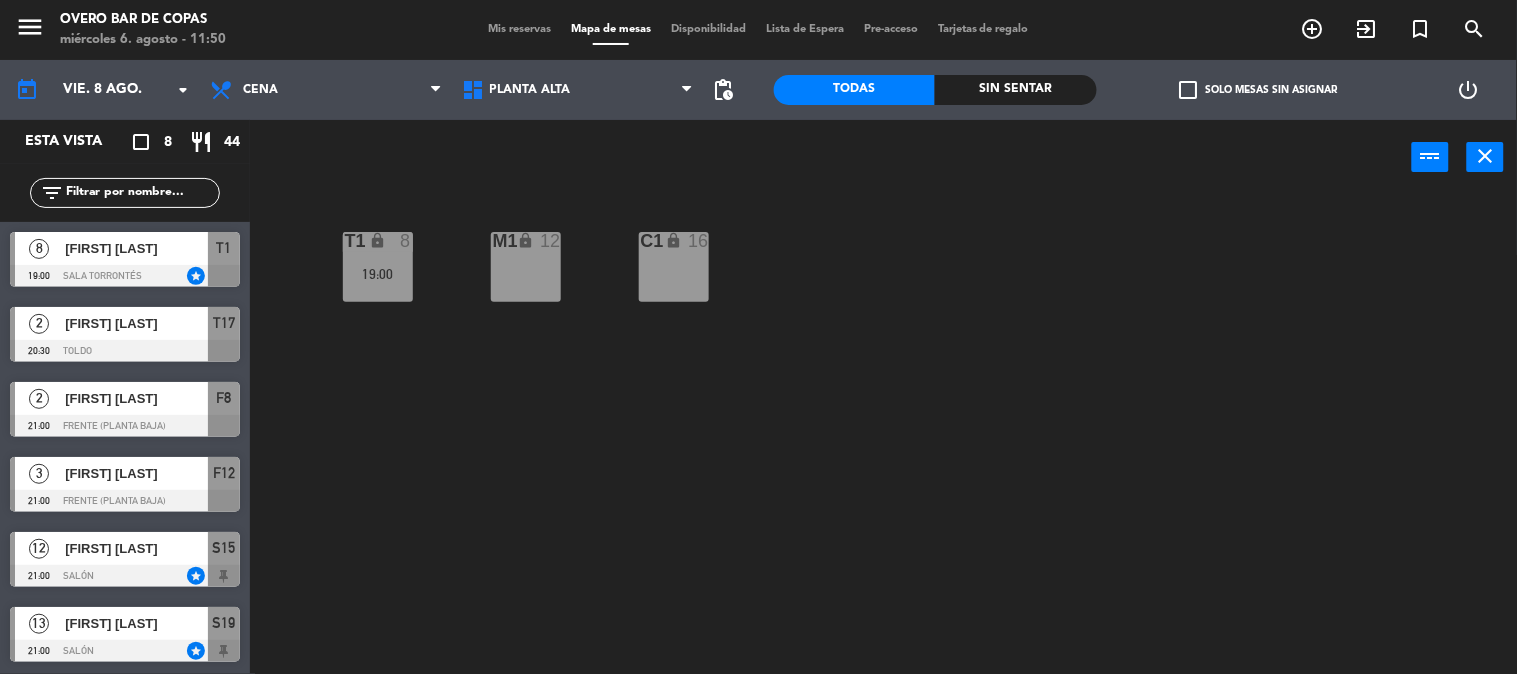click on "[FIRST] [LAST]" at bounding box center (136, 623) 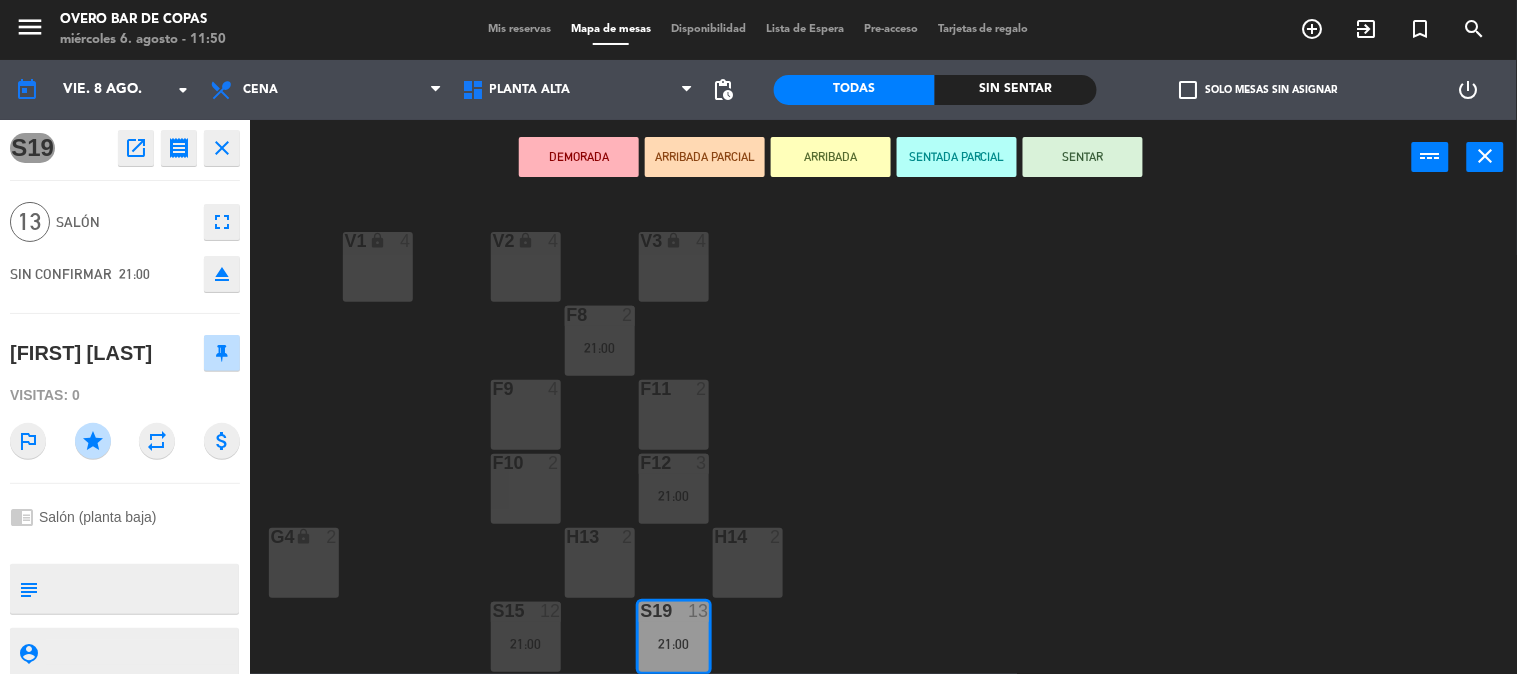 click on "fullscreen" 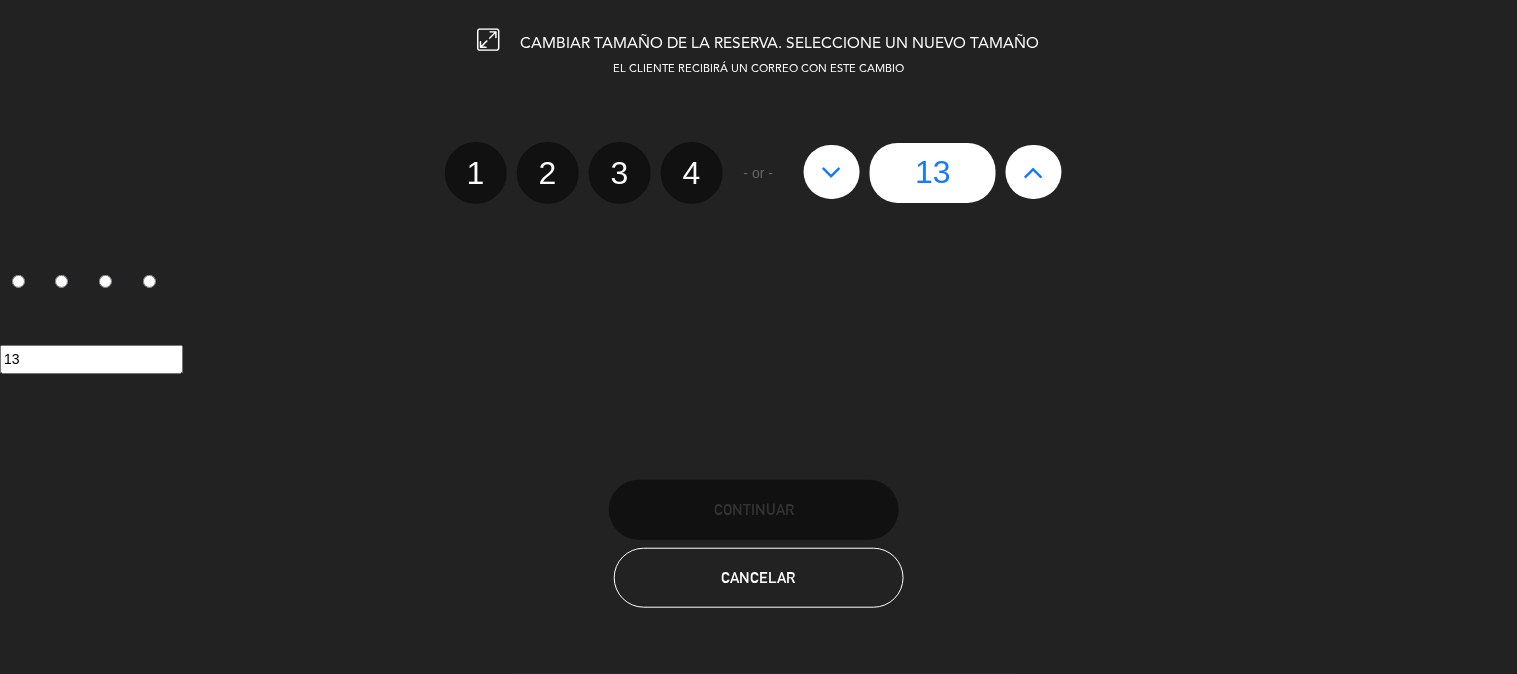 click 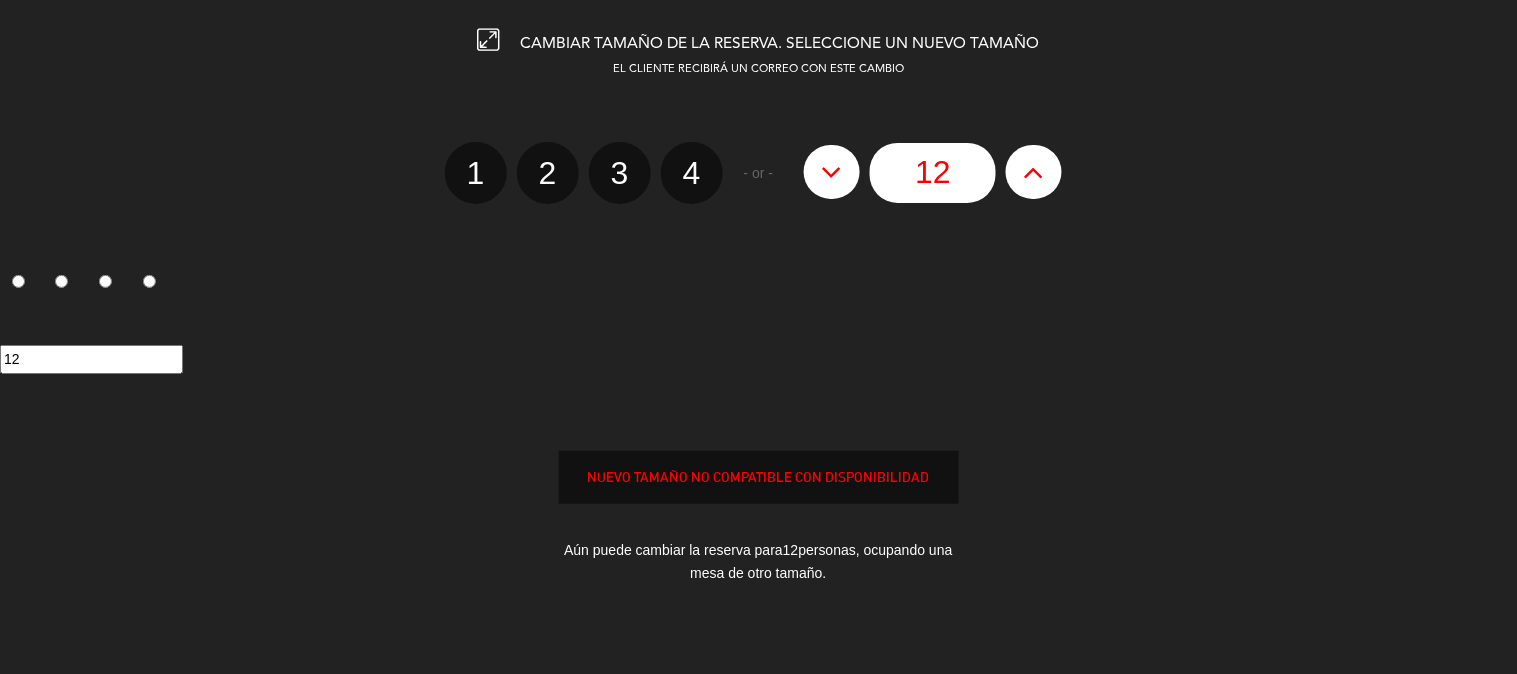 click 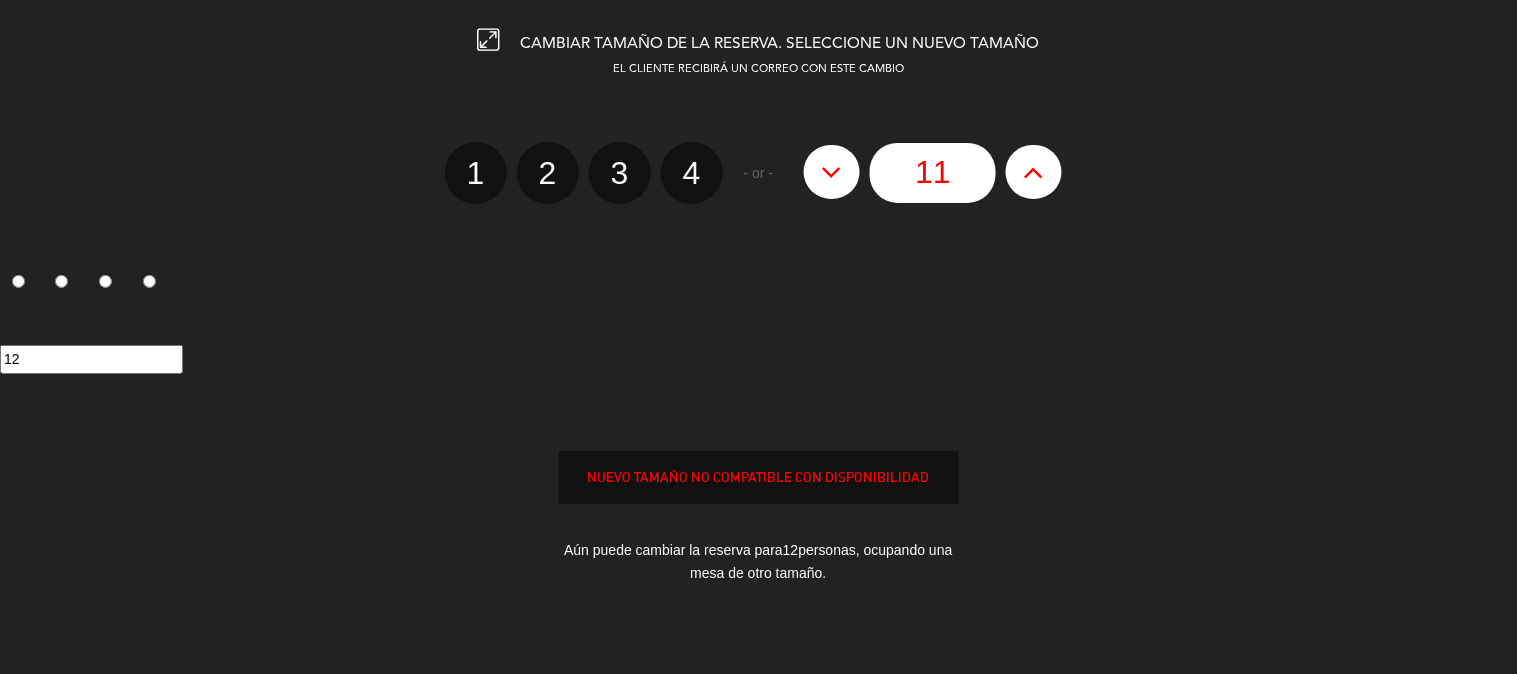 type on "11" 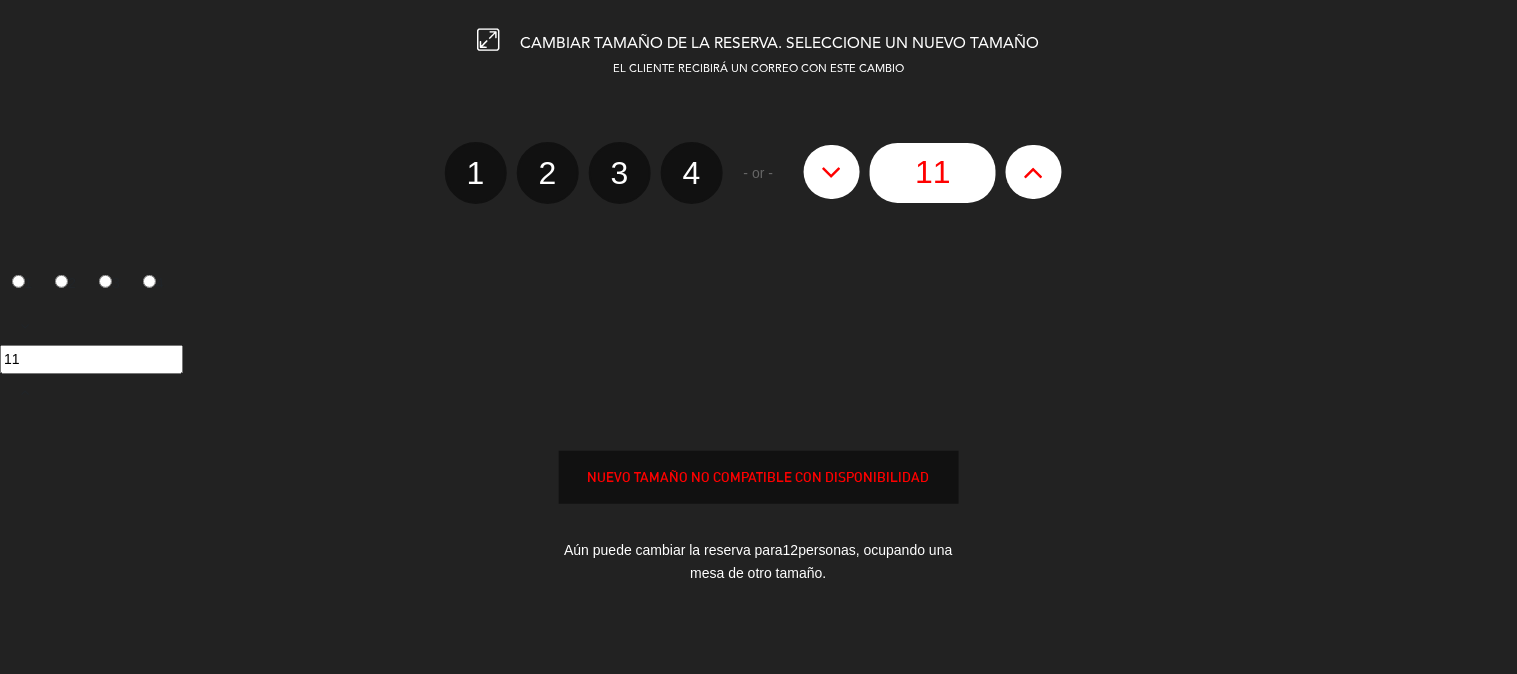 click 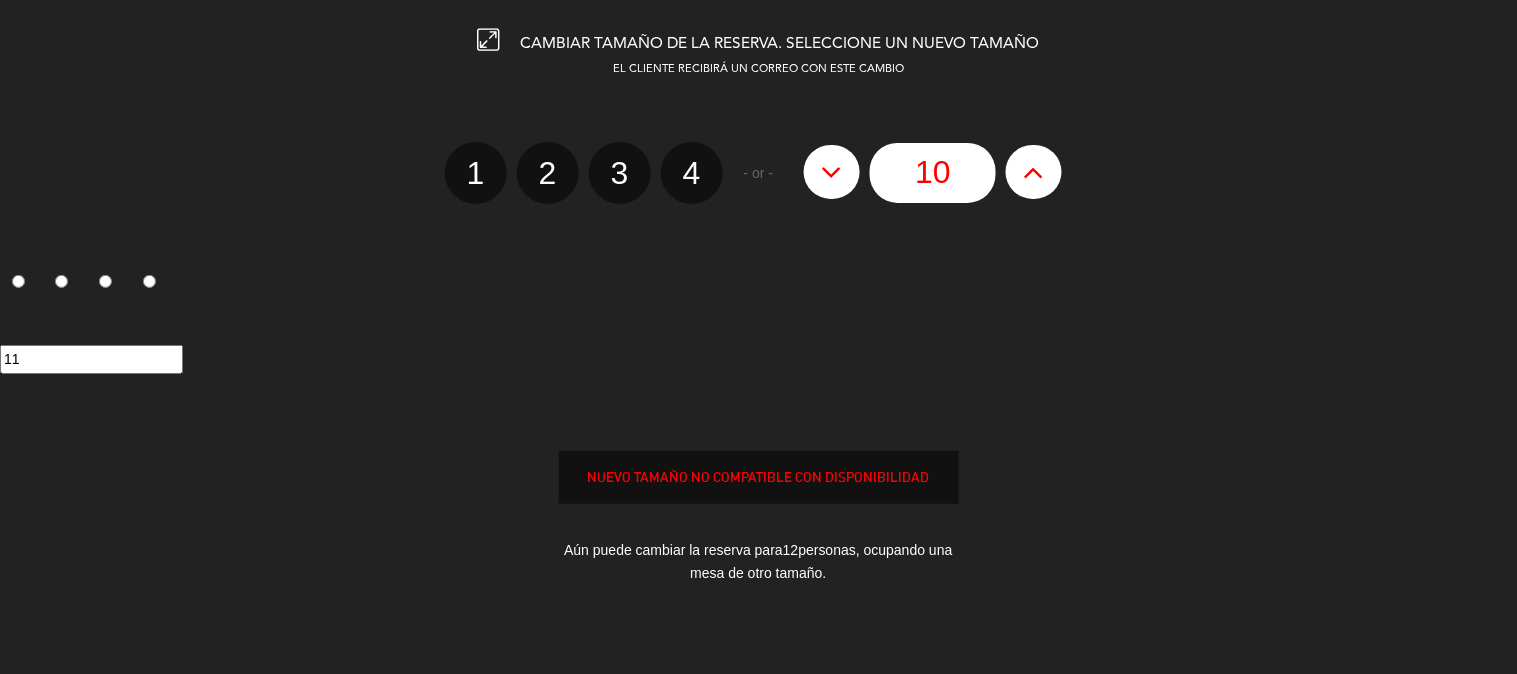 type on "10" 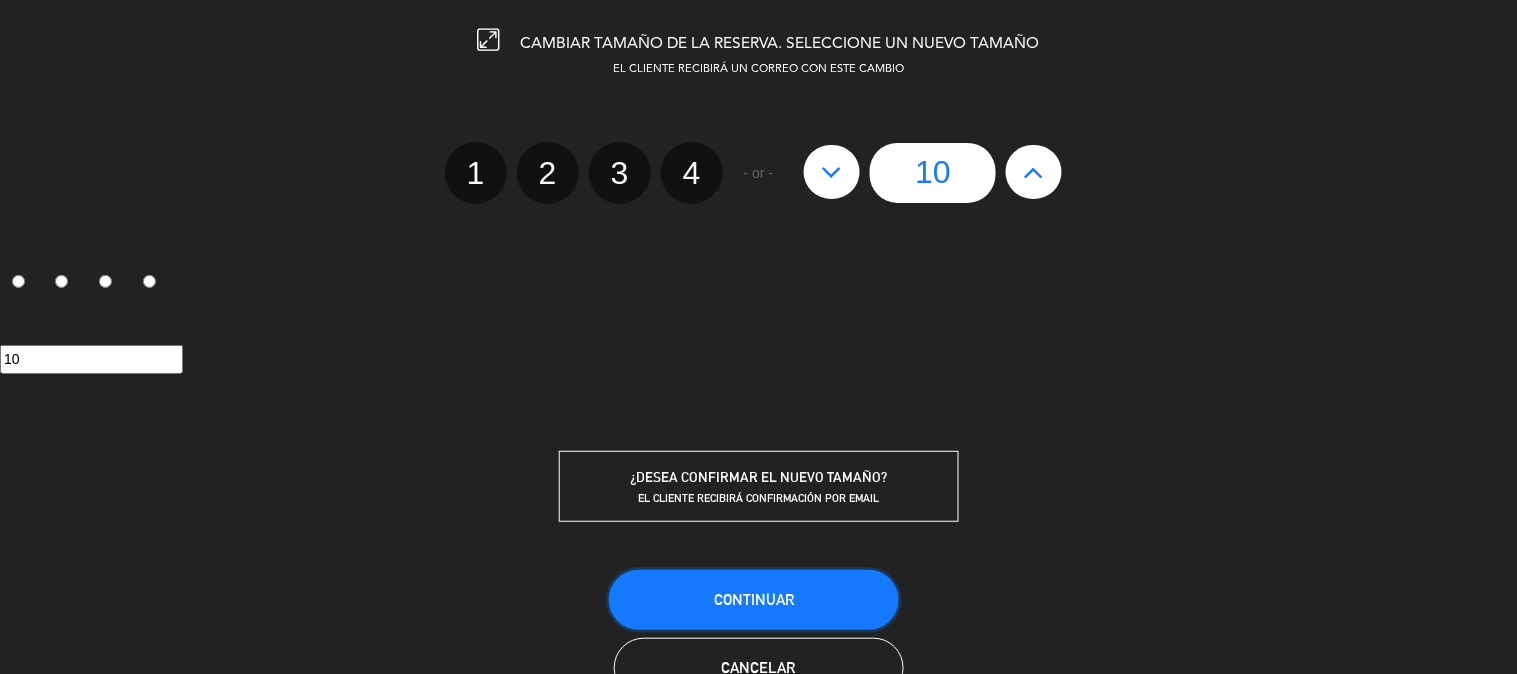 click on "Continuar" at bounding box center [754, 600] 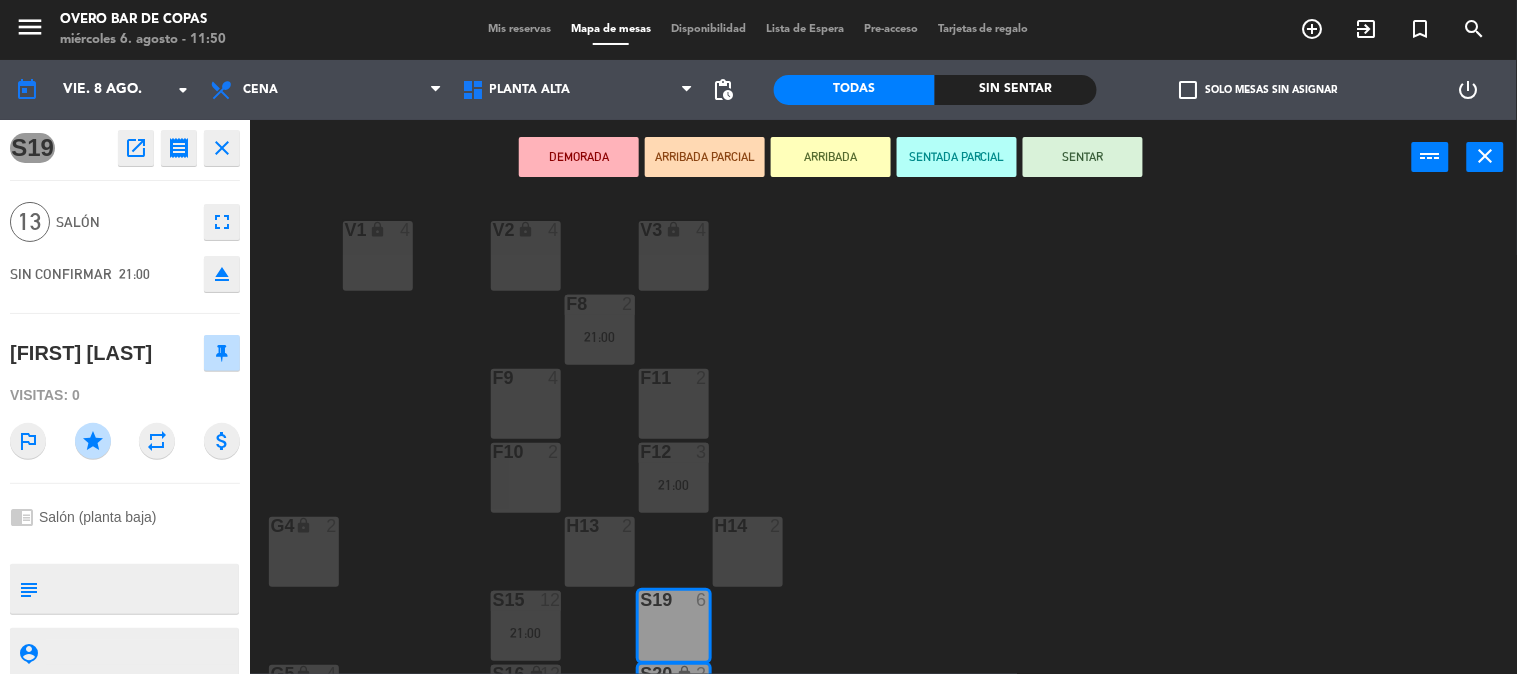 scroll, scrollTop: 12, scrollLeft: 0, axis: vertical 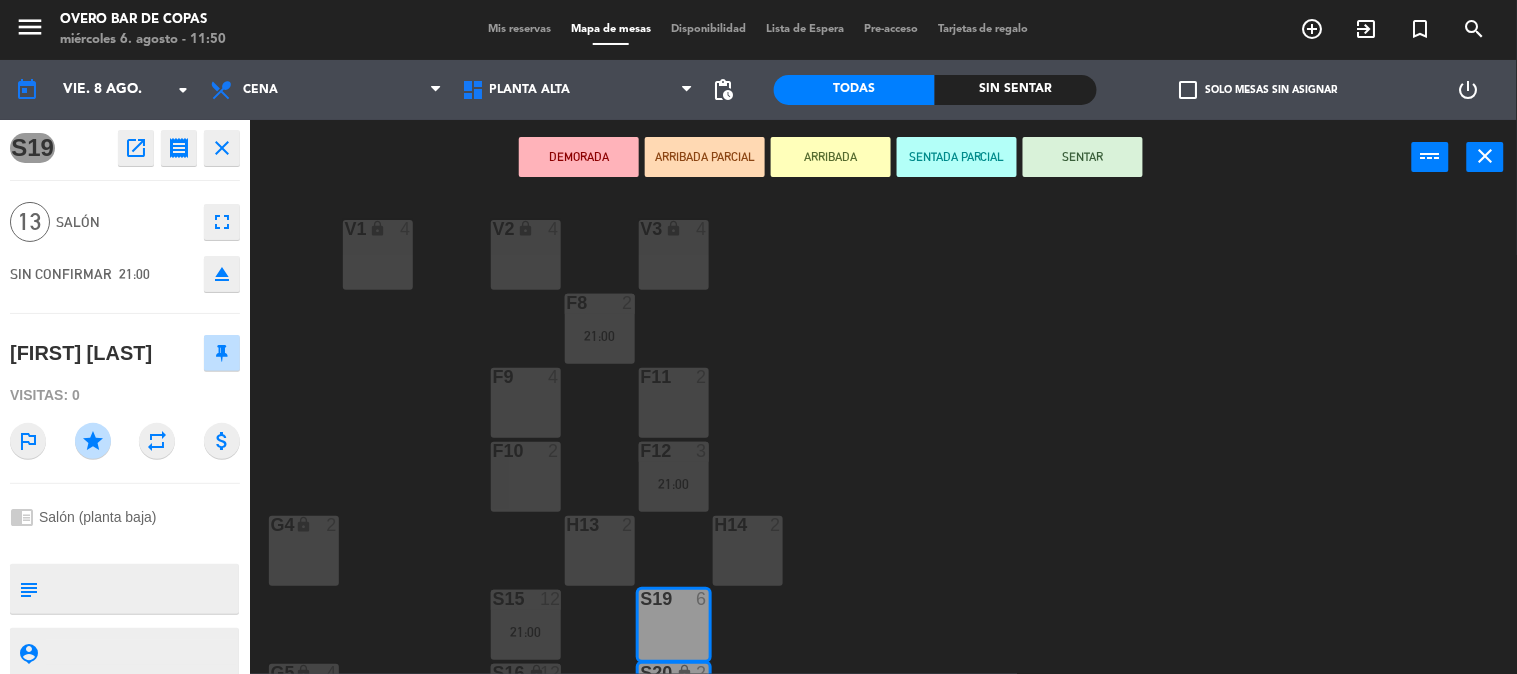 drag, startPoint x: 386, startPoint y: 478, endPoint x: 274, endPoint y: 406, distance: 133.14653 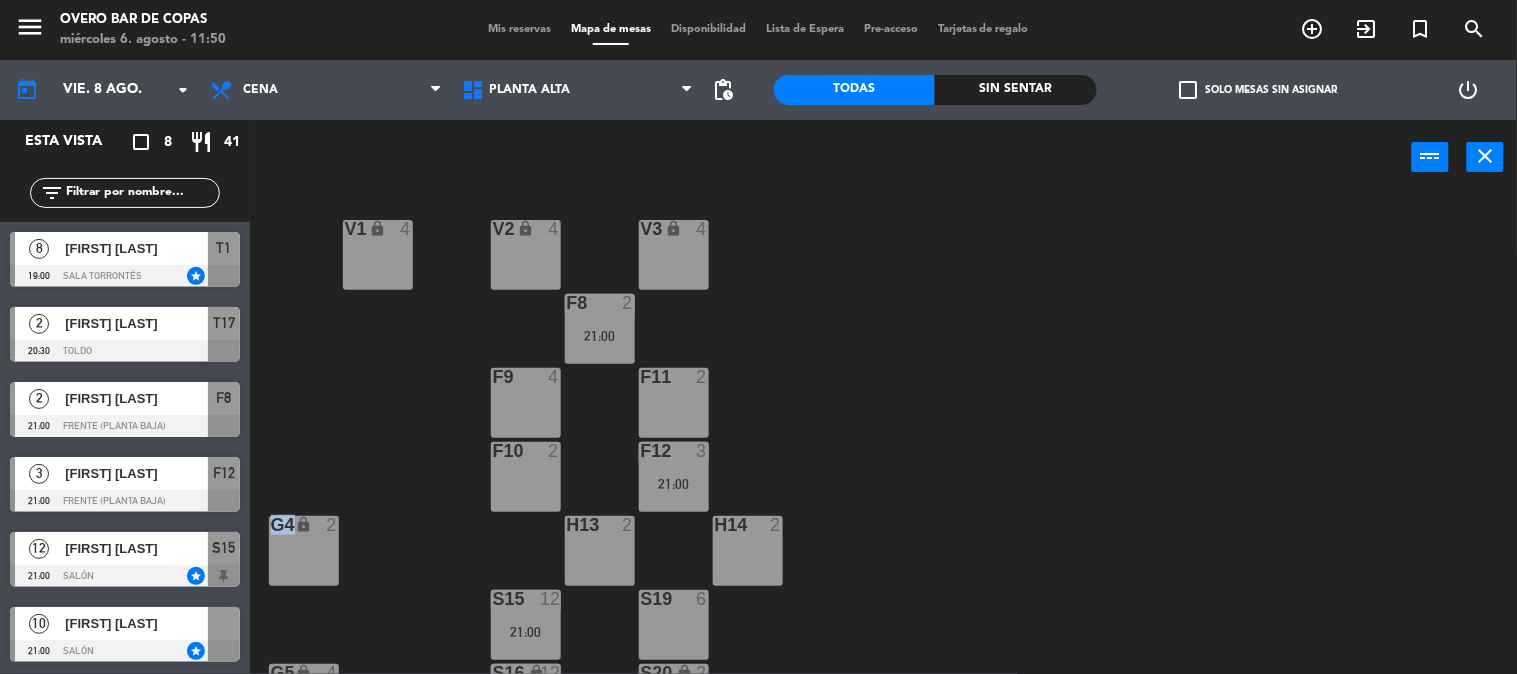 click on "V1 lock  4  V2 lock  4  V3 lock  4  F8  2   21:00  F9  4  F11  2  F10  2  F12  3   21:00  G4 lock  2  H13  2  H14  2  S15  12   21:00  S19  6  G5 lock  4  S16 lock  12   21:00  S20 lock  2  G6 lock  4  S17 lock  12   21:00  S21 lock  2  S22  6  S18  12   21:00  G7 lock  2  B23  2  B24 lock  2" 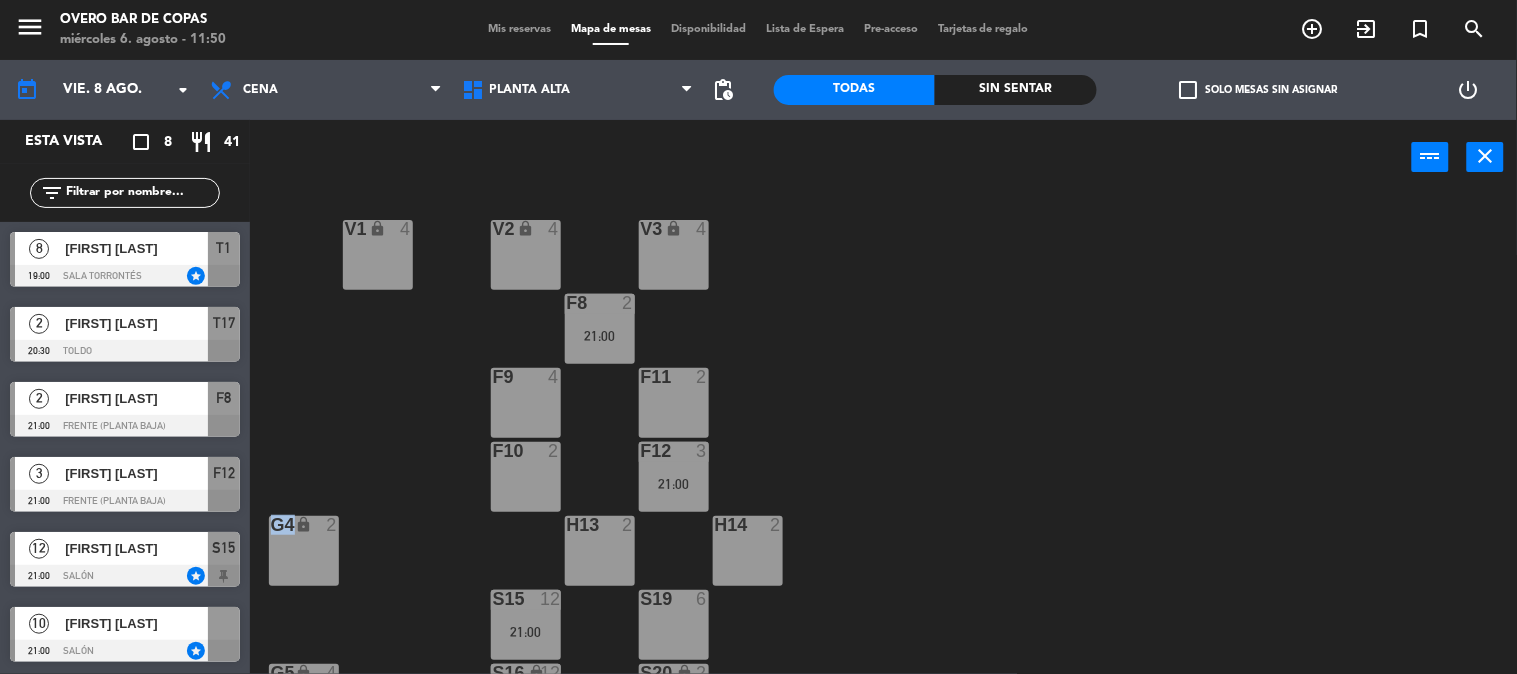 scroll, scrollTop: 150, scrollLeft: 0, axis: vertical 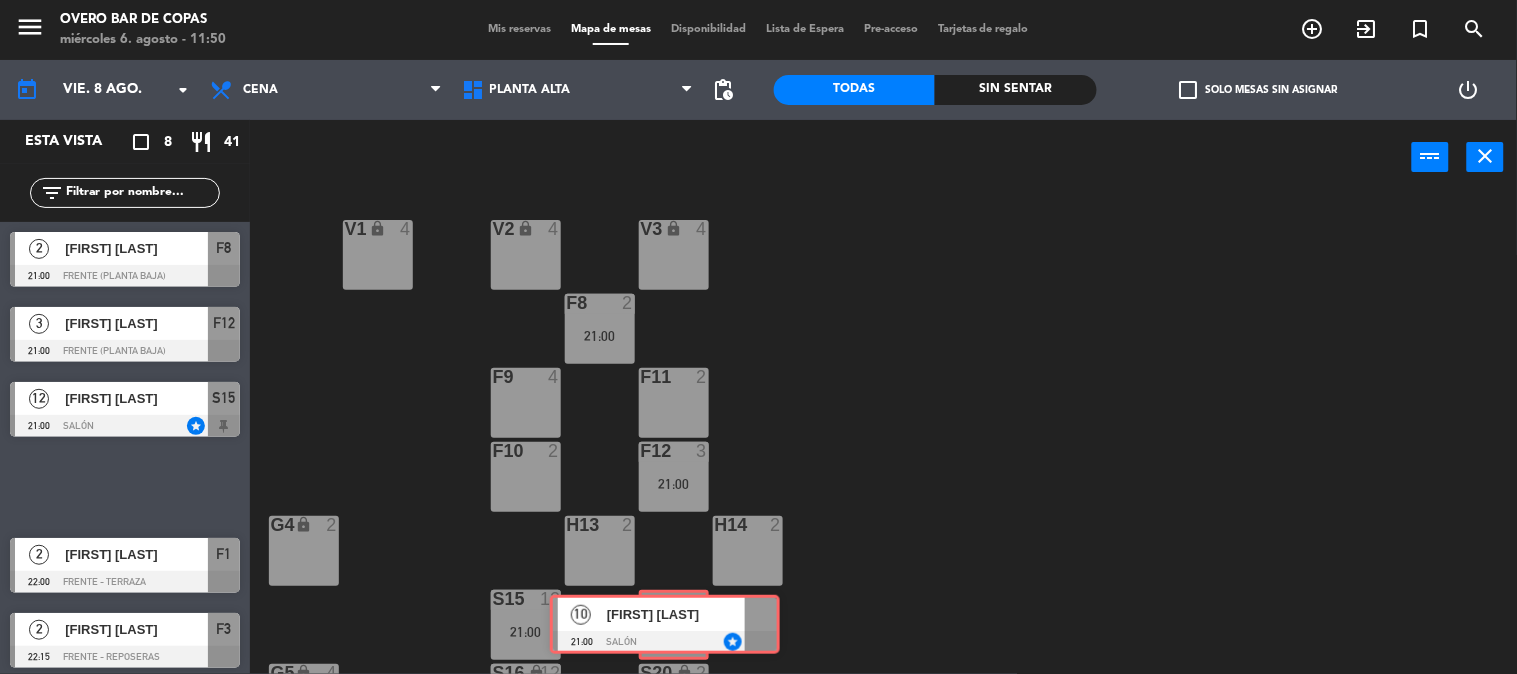 drag, startPoint x: 134, startPoint y: 473, endPoint x: 674, endPoint y: 611, distance: 557.3545 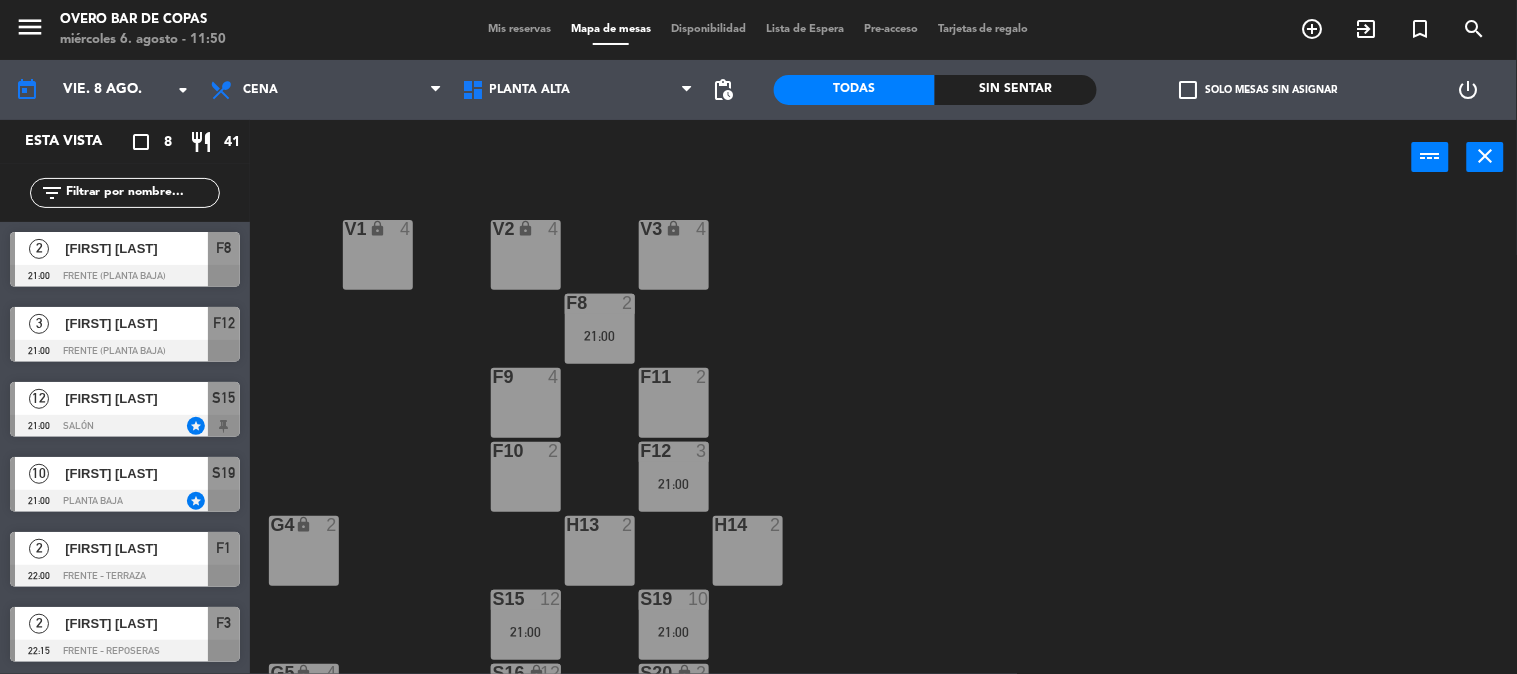scroll, scrollTop: 292, scrollLeft: 0, axis: vertical 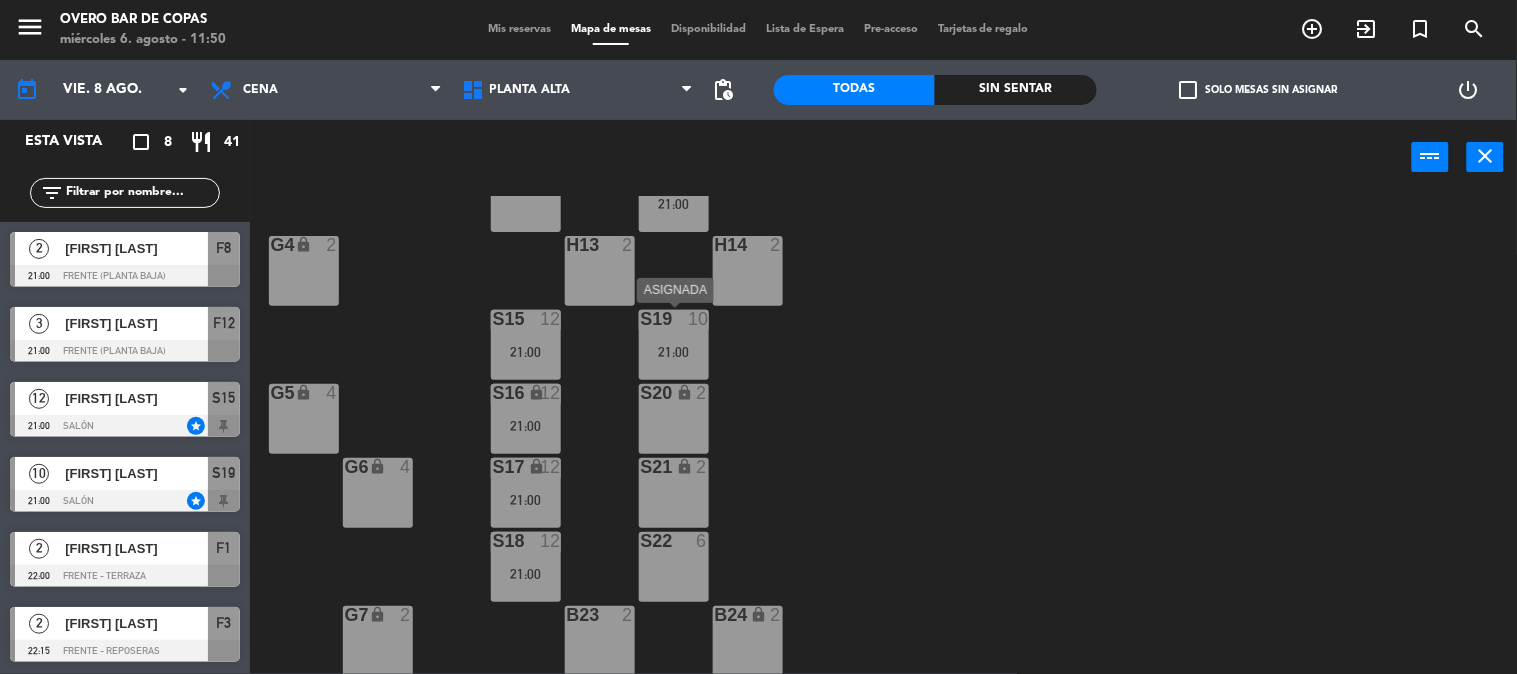 click on "21:00" at bounding box center (674, 352) 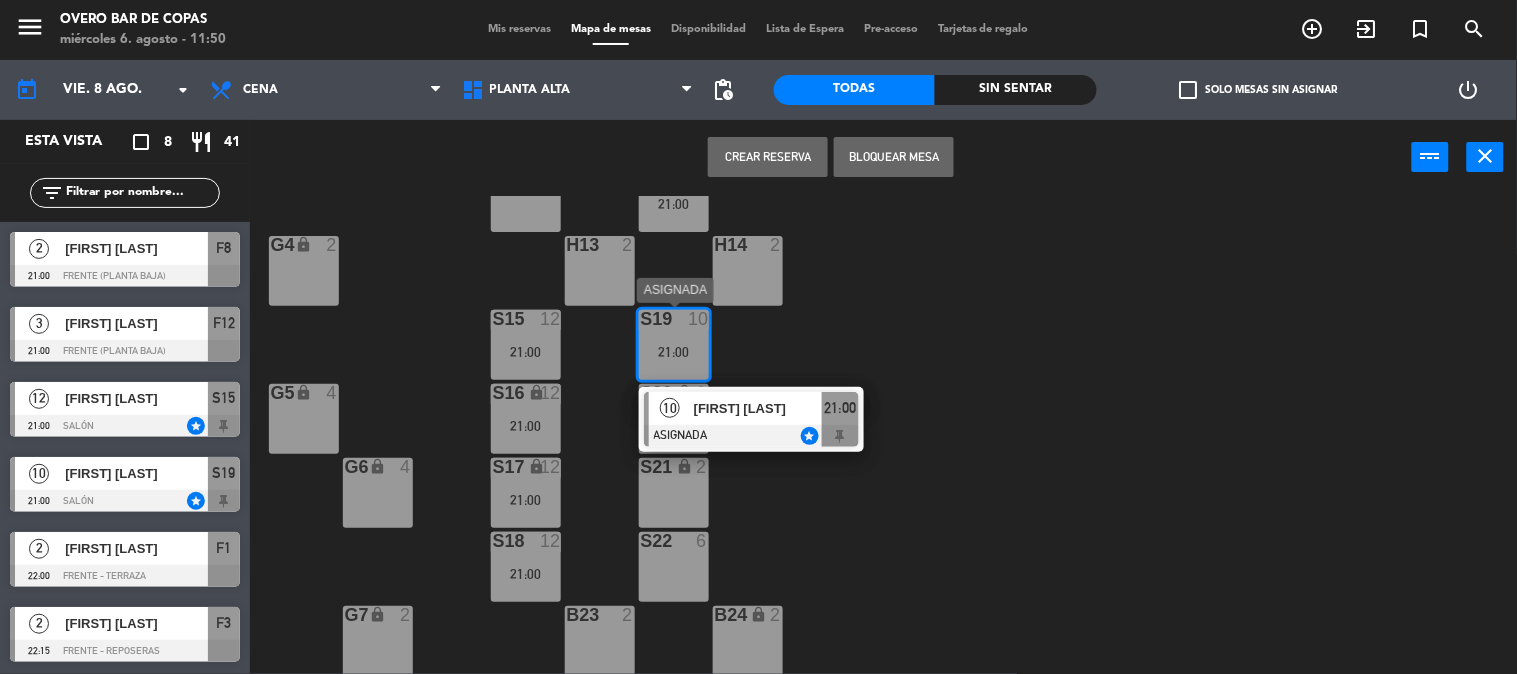 click on "[FIRST] [LAST]" at bounding box center (758, 408) 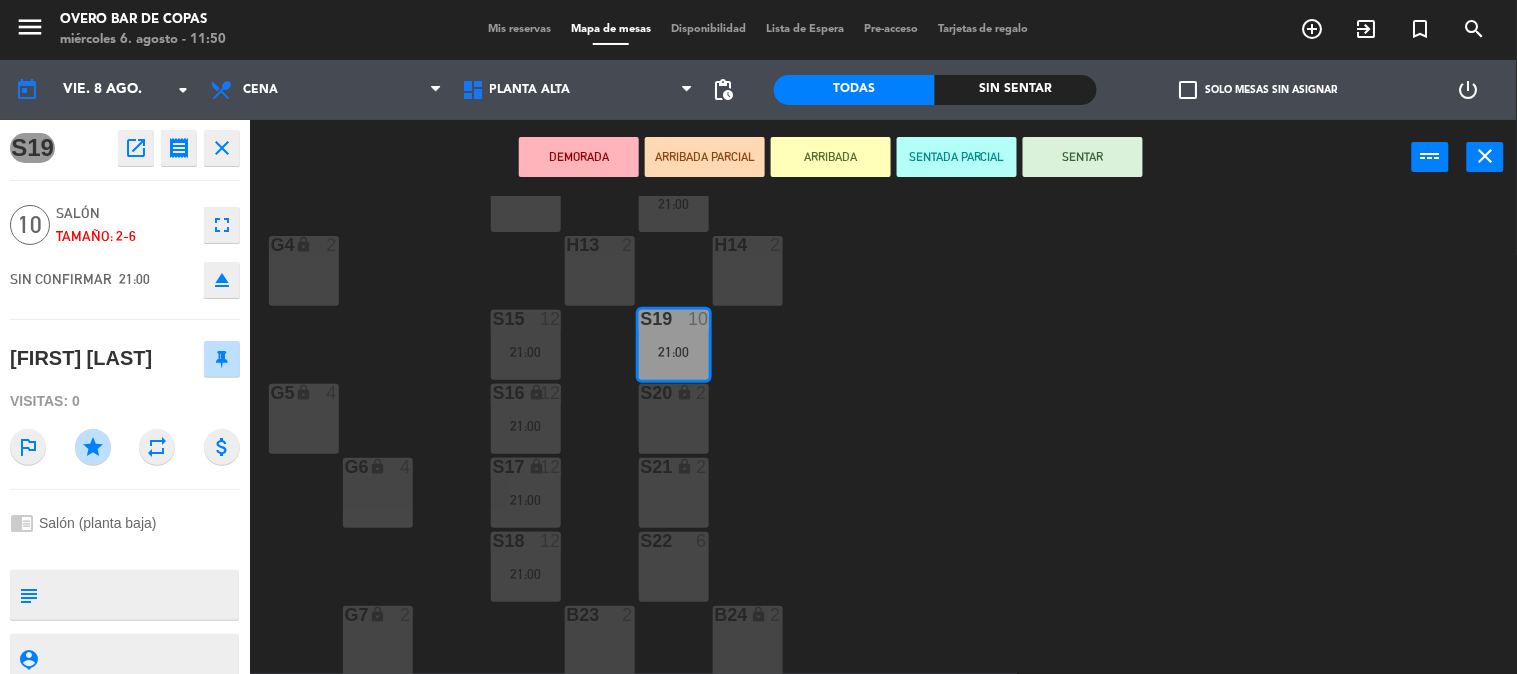 click on "S20 lock  2" at bounding box center (674, 419) 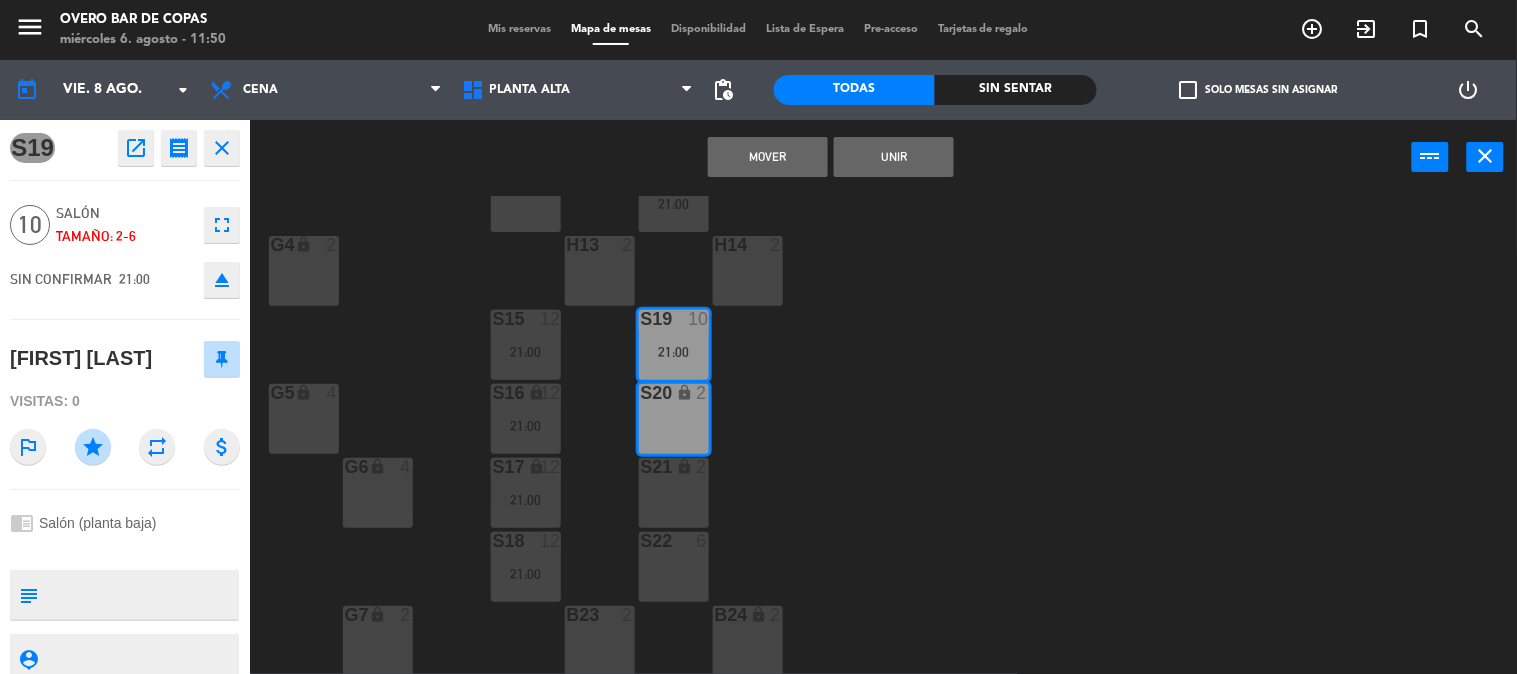 click on "S21 lock  2" at bounding box center [674, 493] 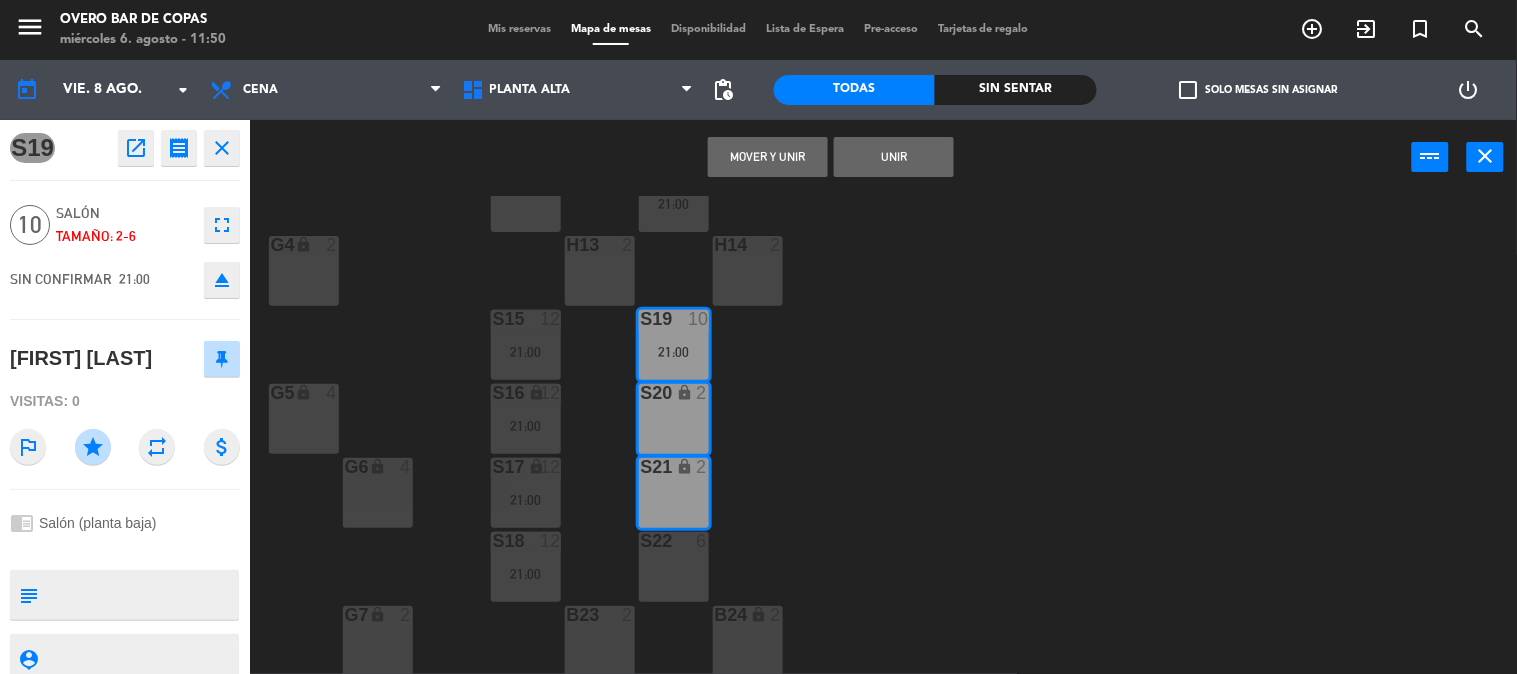 click on "S22  6" at bounding box center (674, 567) 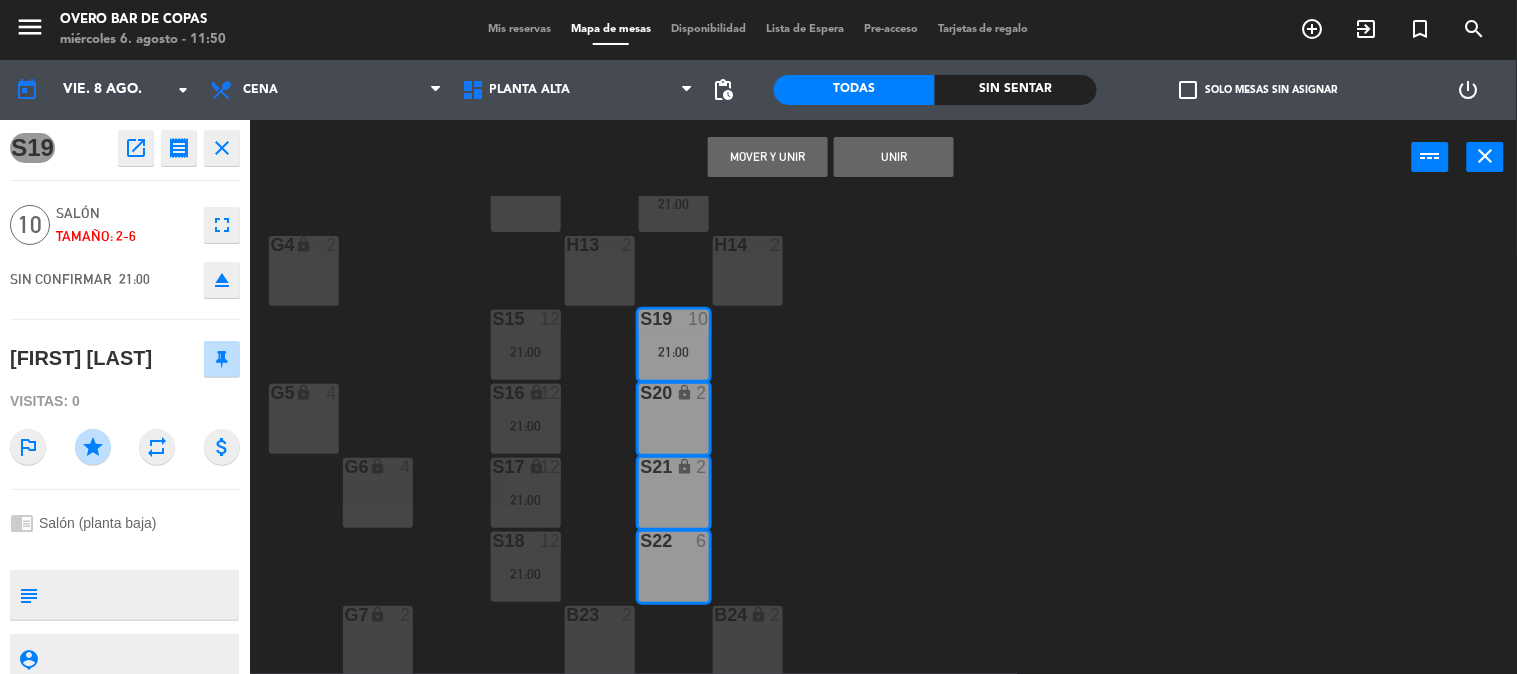 click on "Unir" at bounding box center [894, 157] 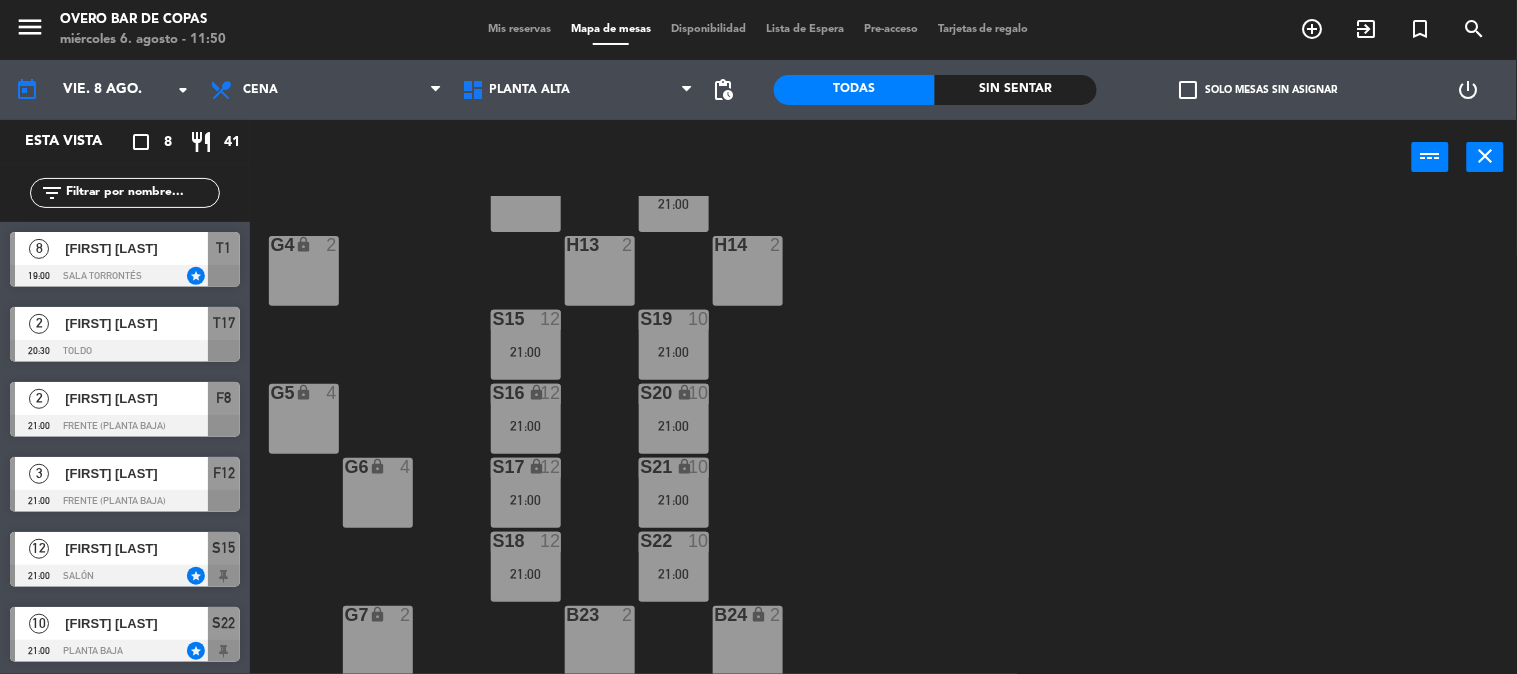 click on "S15  12   21:00" at bounding box center (526, 345) 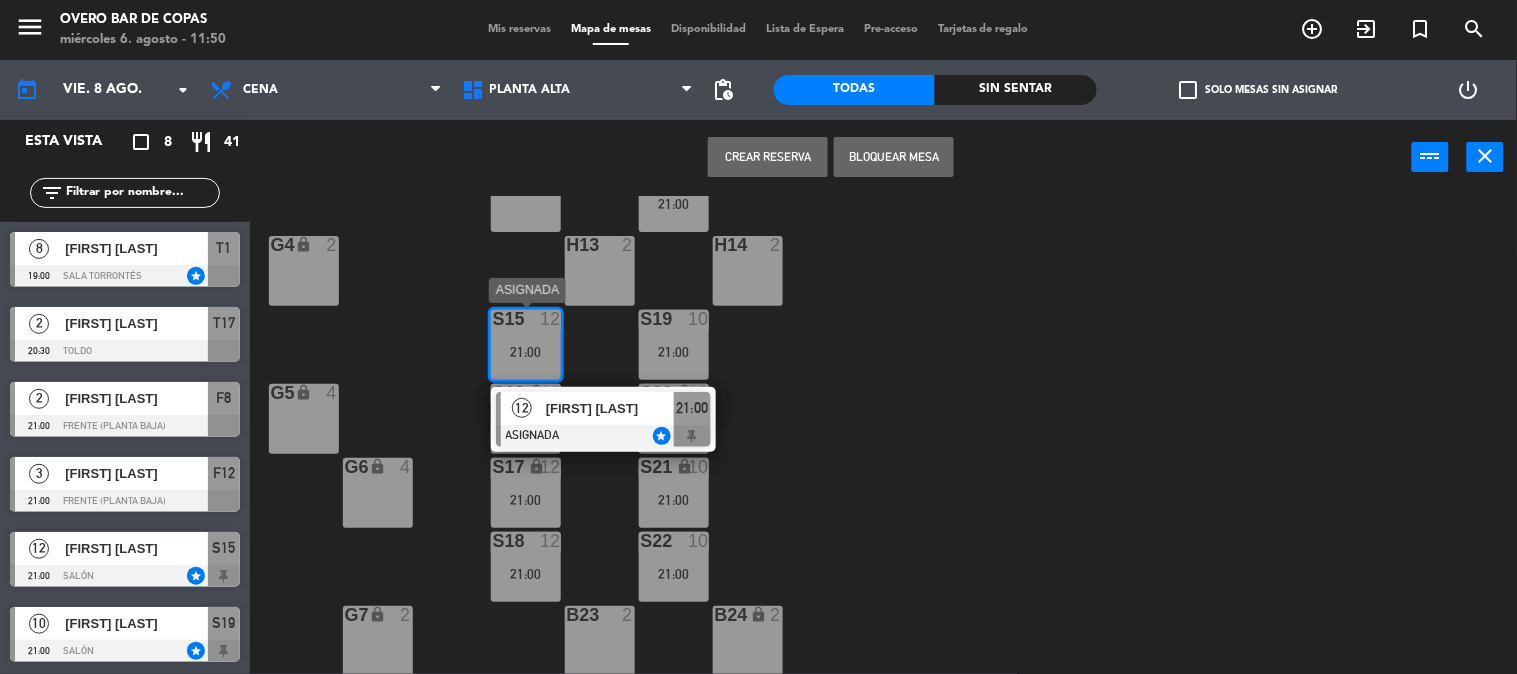 click on "[FIRST] [LAST]" at bounding box center (610, 408) 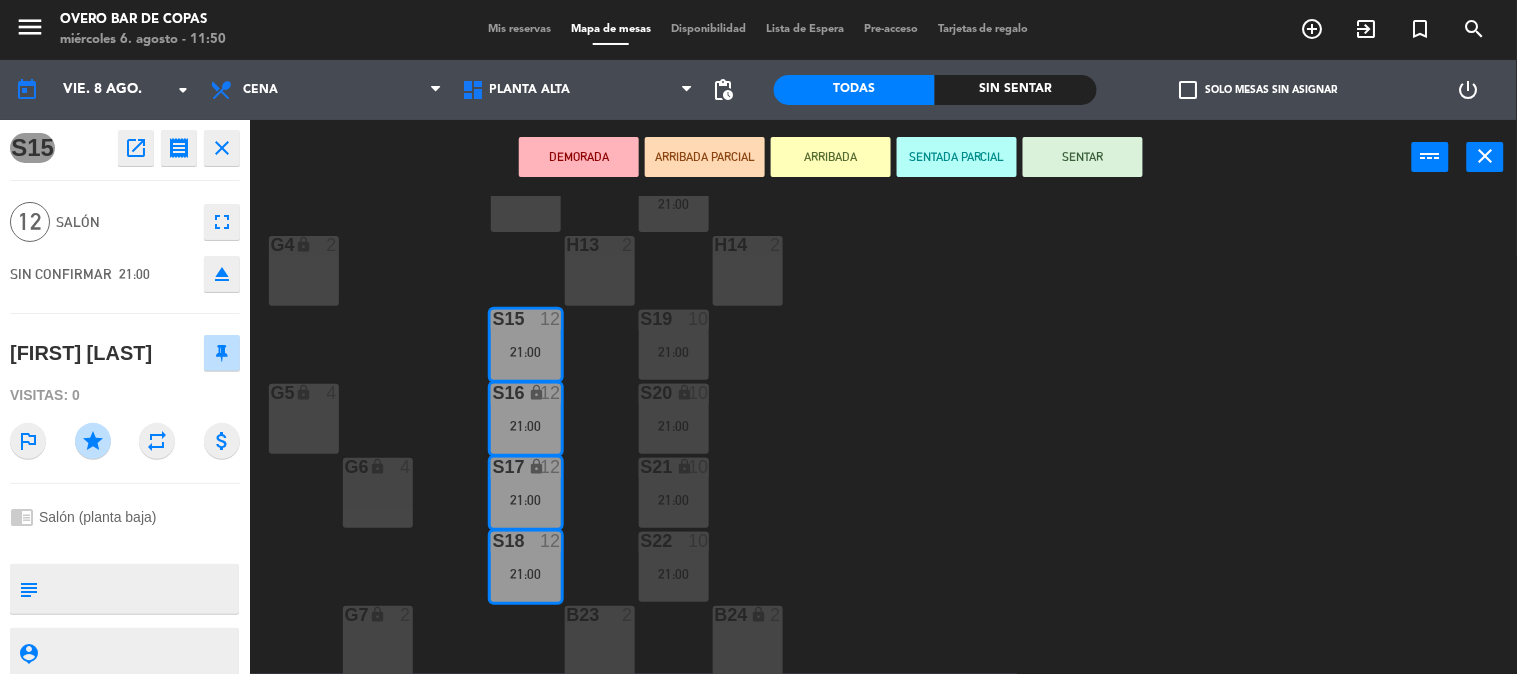 click on "fullscreen" 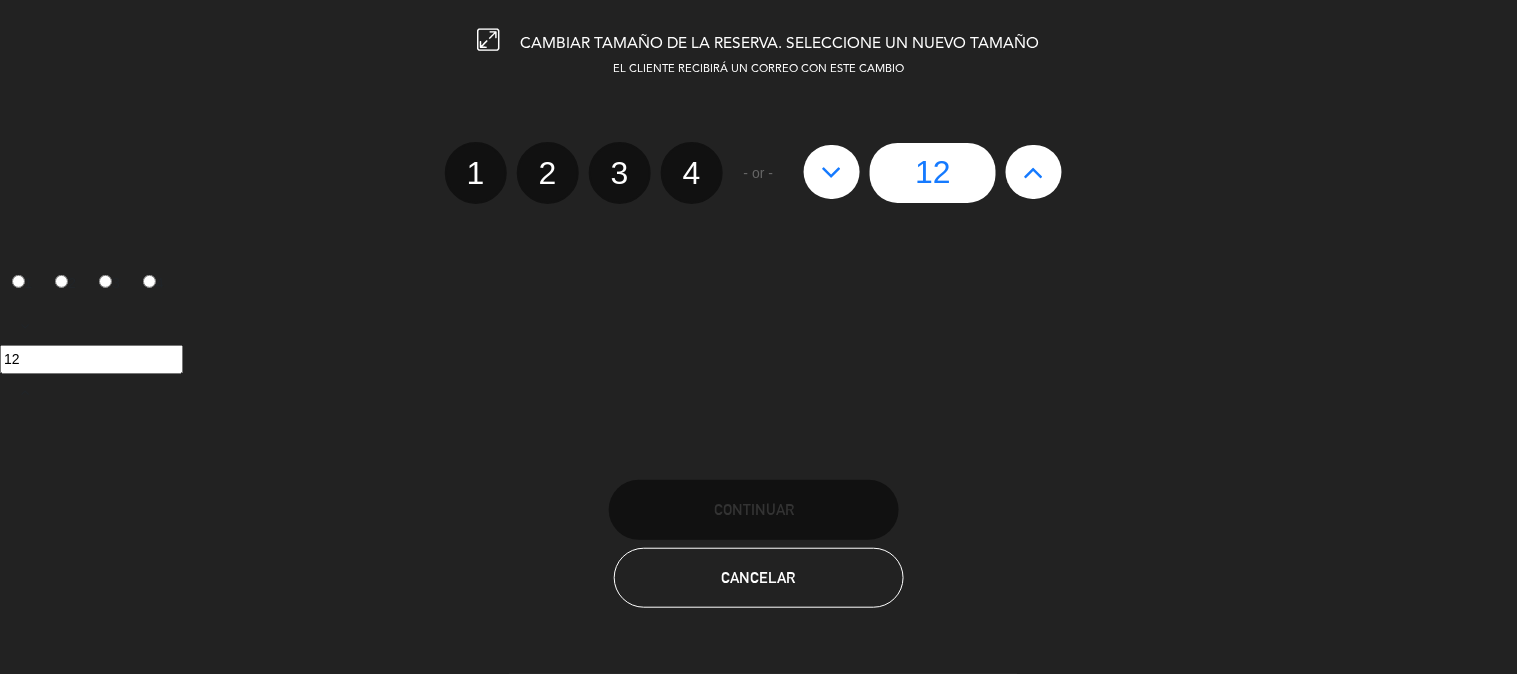 click 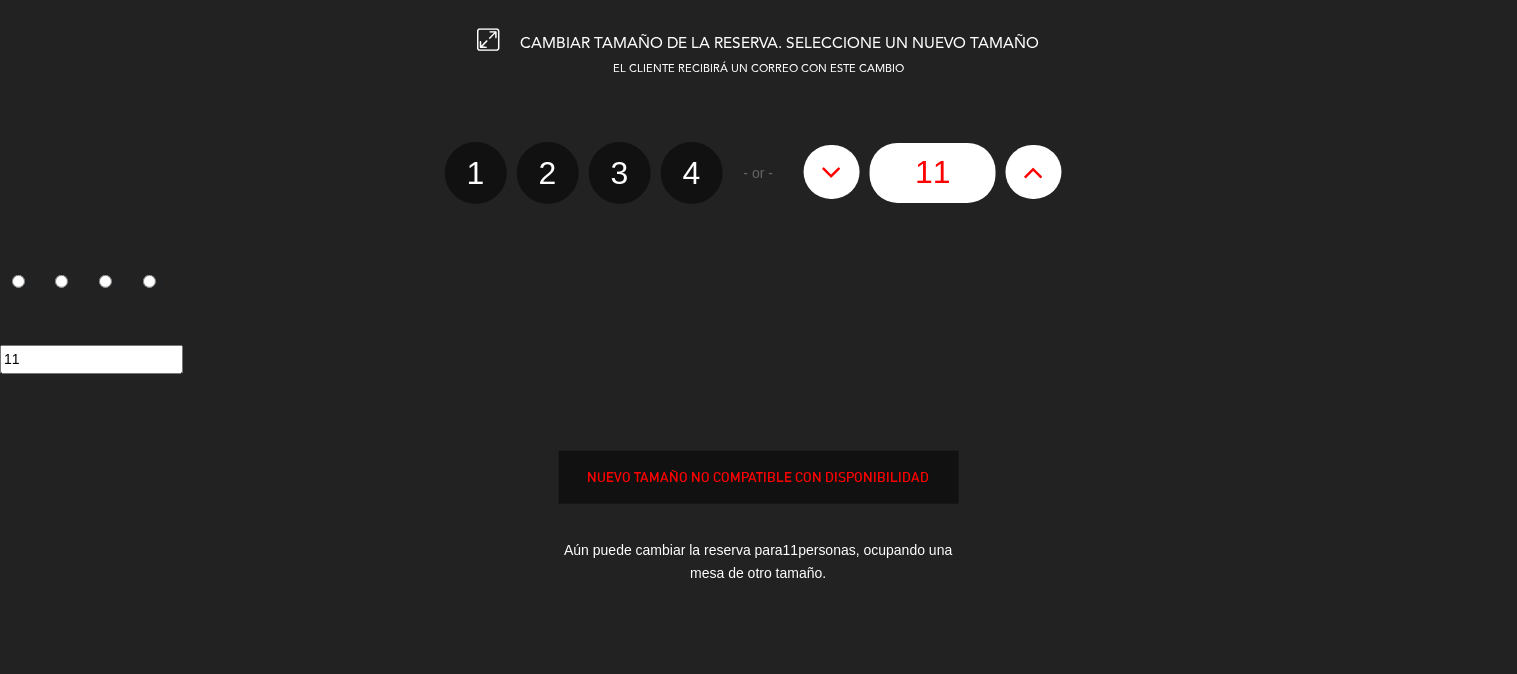 click 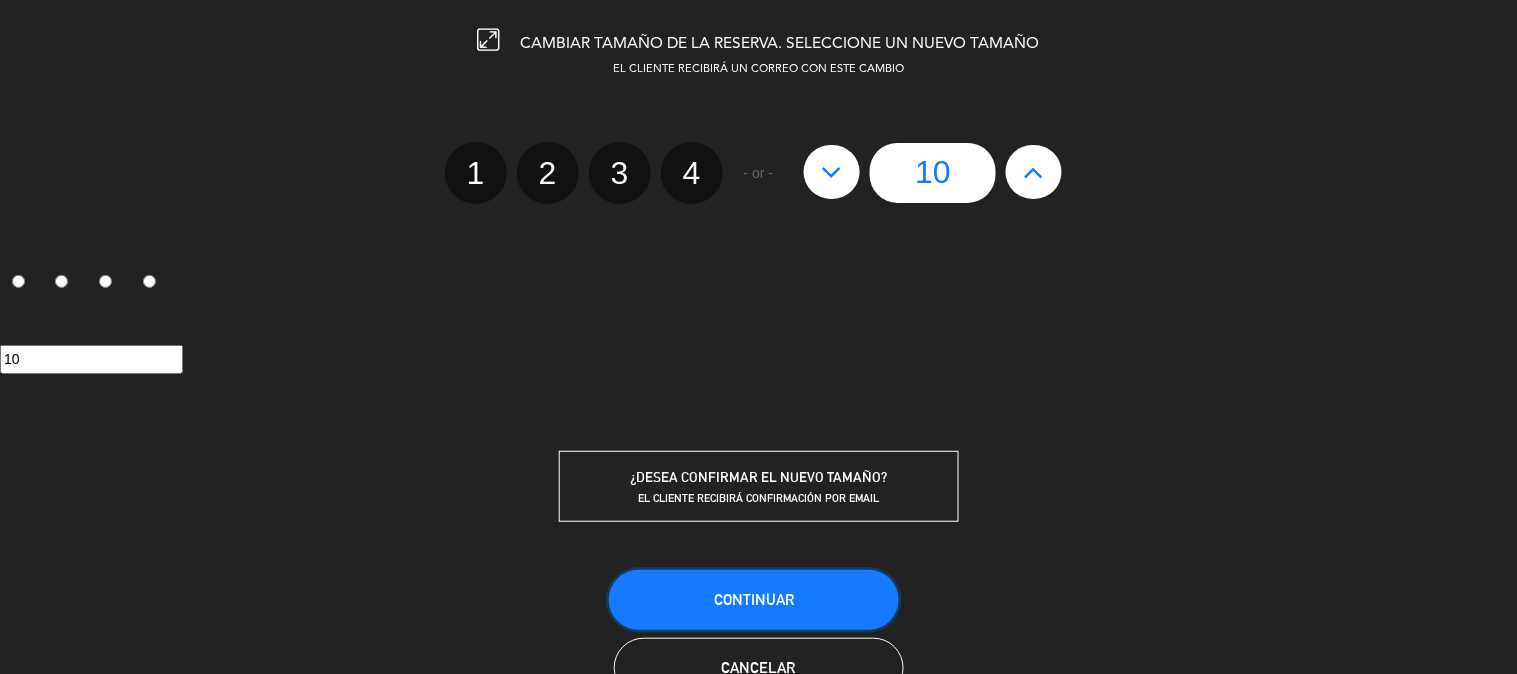 click on "Continuar" at bounding box center (754, 599) 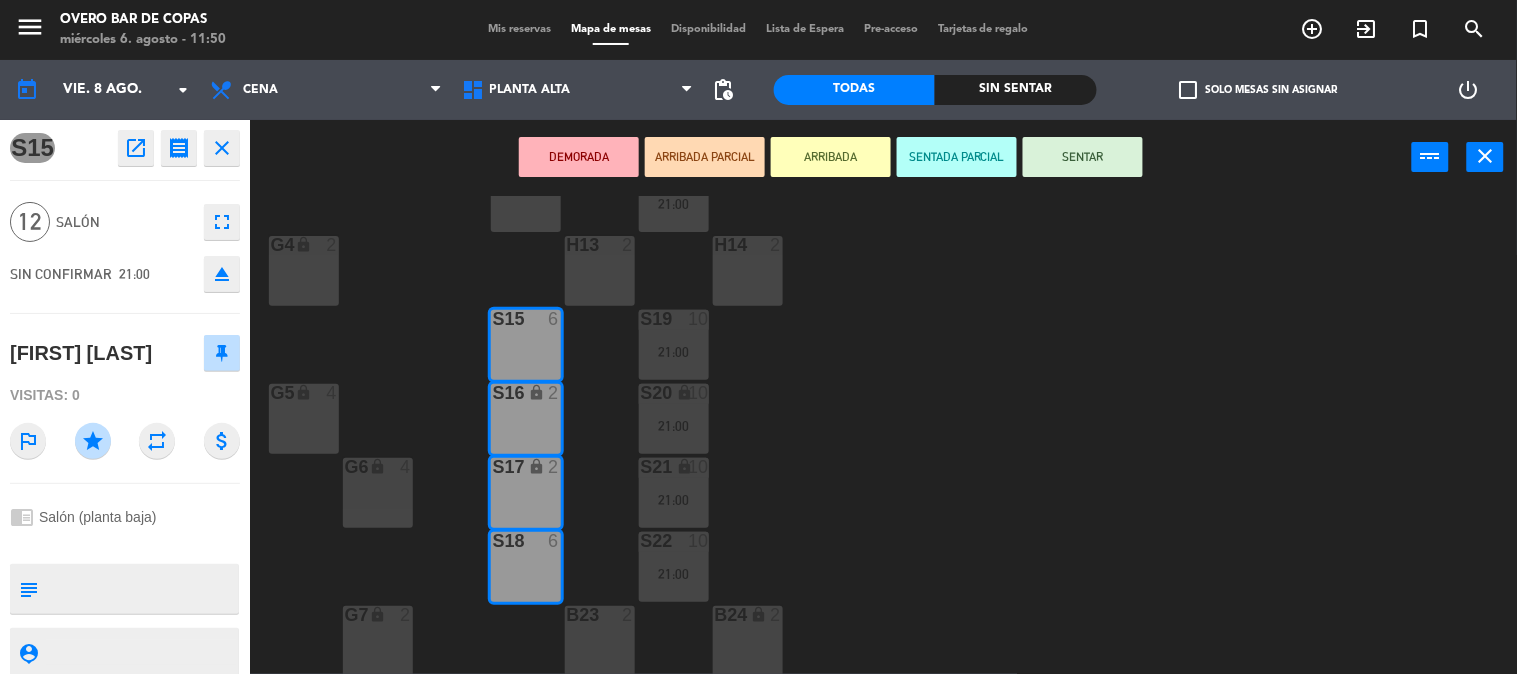 click on "V1 lock  4  V2 lock  4  V3 lock  4  F8  2   21:00  F9  4  F11  2  F10  2  F12  3   21:00  G4 lock  2  H13  2  H14  2  S15  6  S19  10   21:00  G5 lock  4  S16 lock  2  S20 lock  10   21:00  G6 lock  4  S17 lock  2  S21 lock  10   21:00  S22  10   21:00  S18  6  G7 lock  2  B23  2  B24 lock  2" 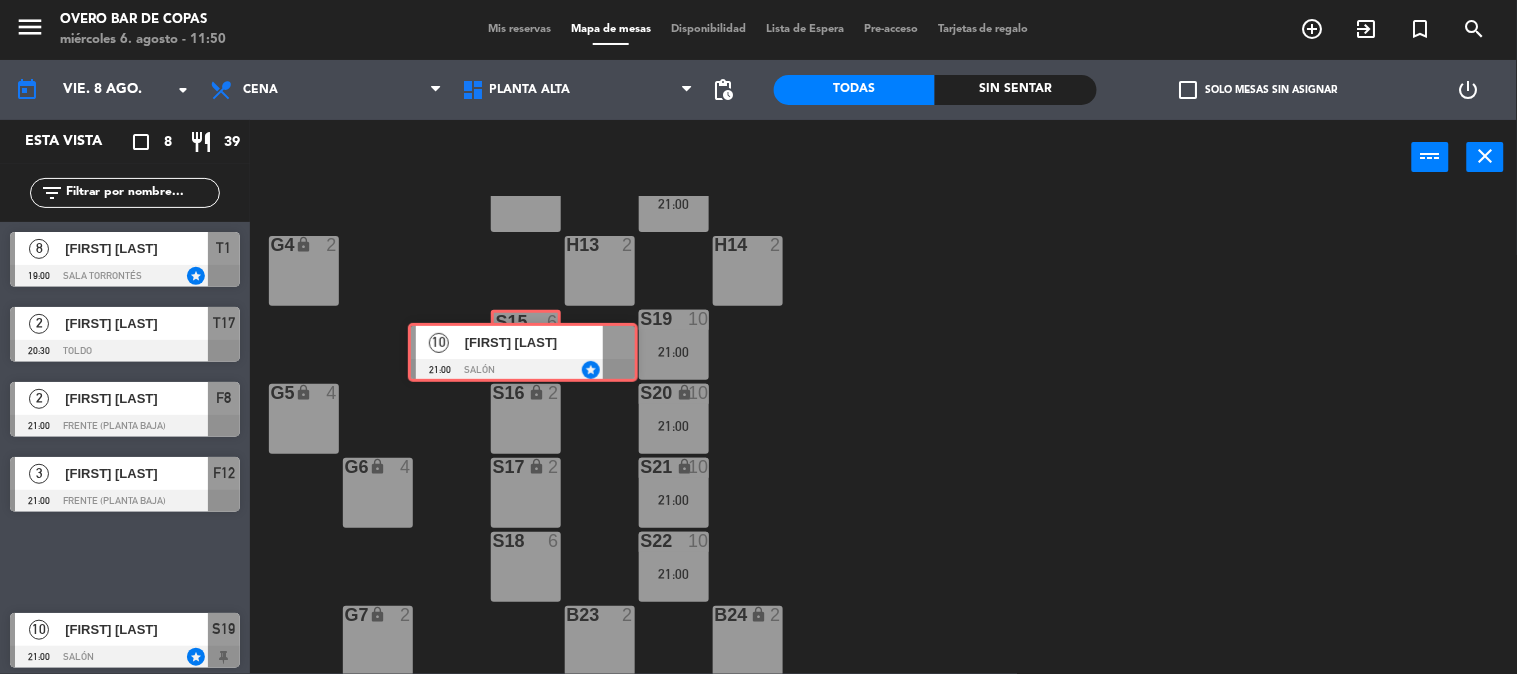 drag, startPoint x: 125, startPoint y: 563, endPoint x: 523, endPoint y: 354, distance: 449.53867 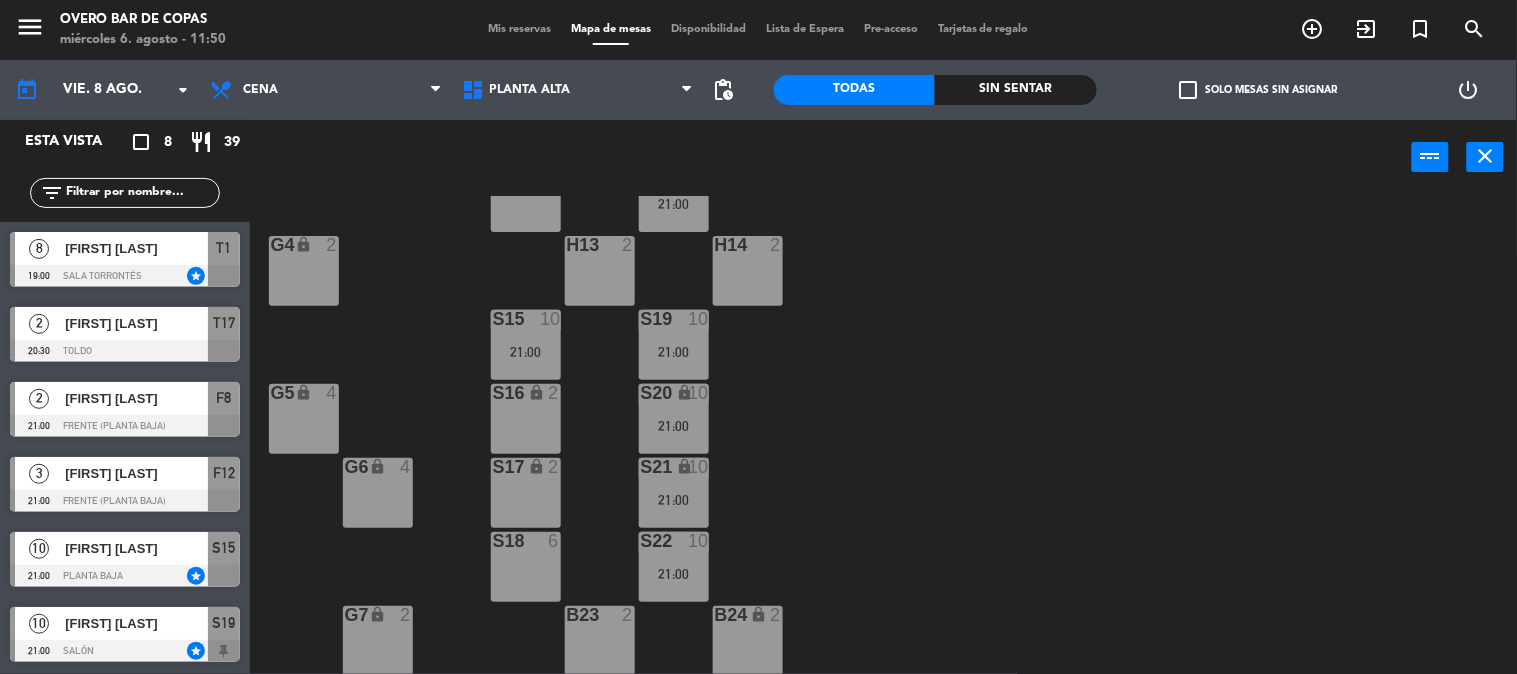 click on "S15  10   21:00" at bounding box center [526, 345] 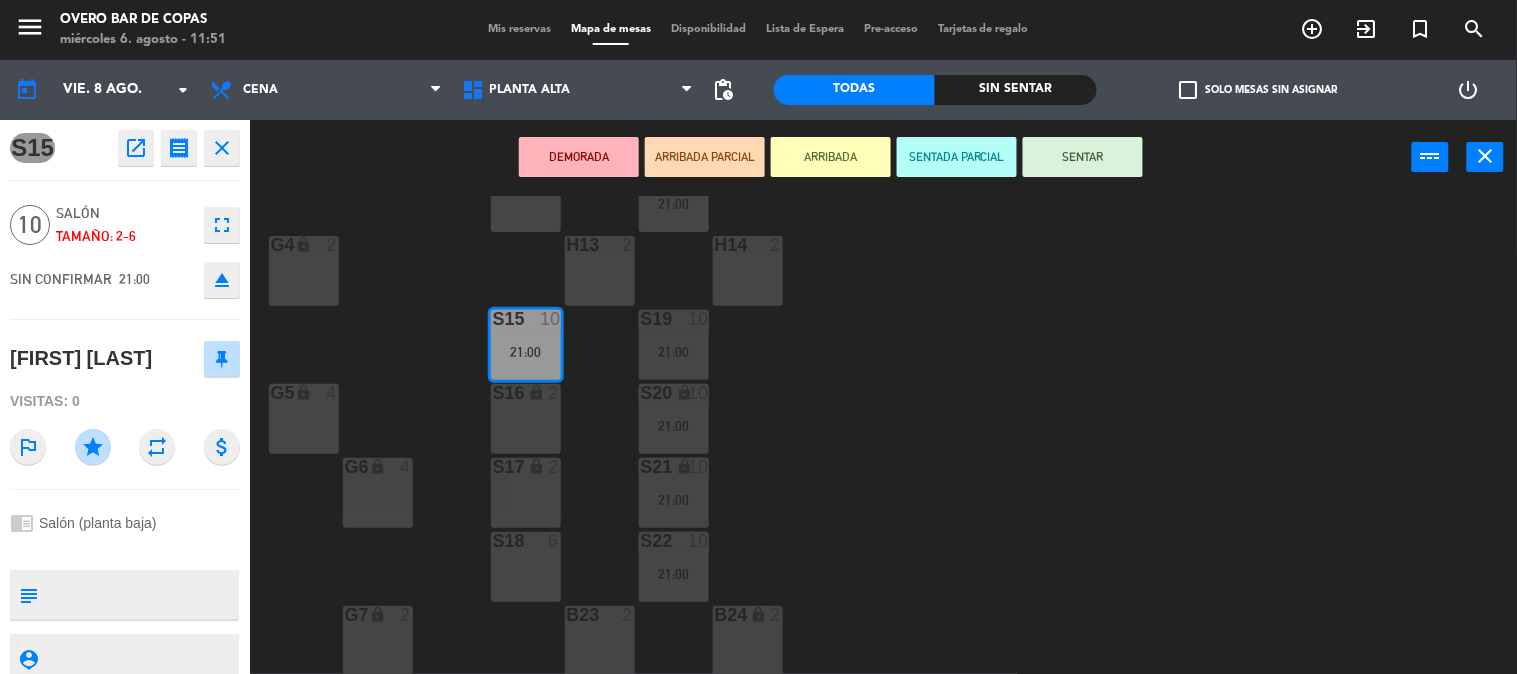 click on "S16 lock  2" at bounding box center [526, 419] 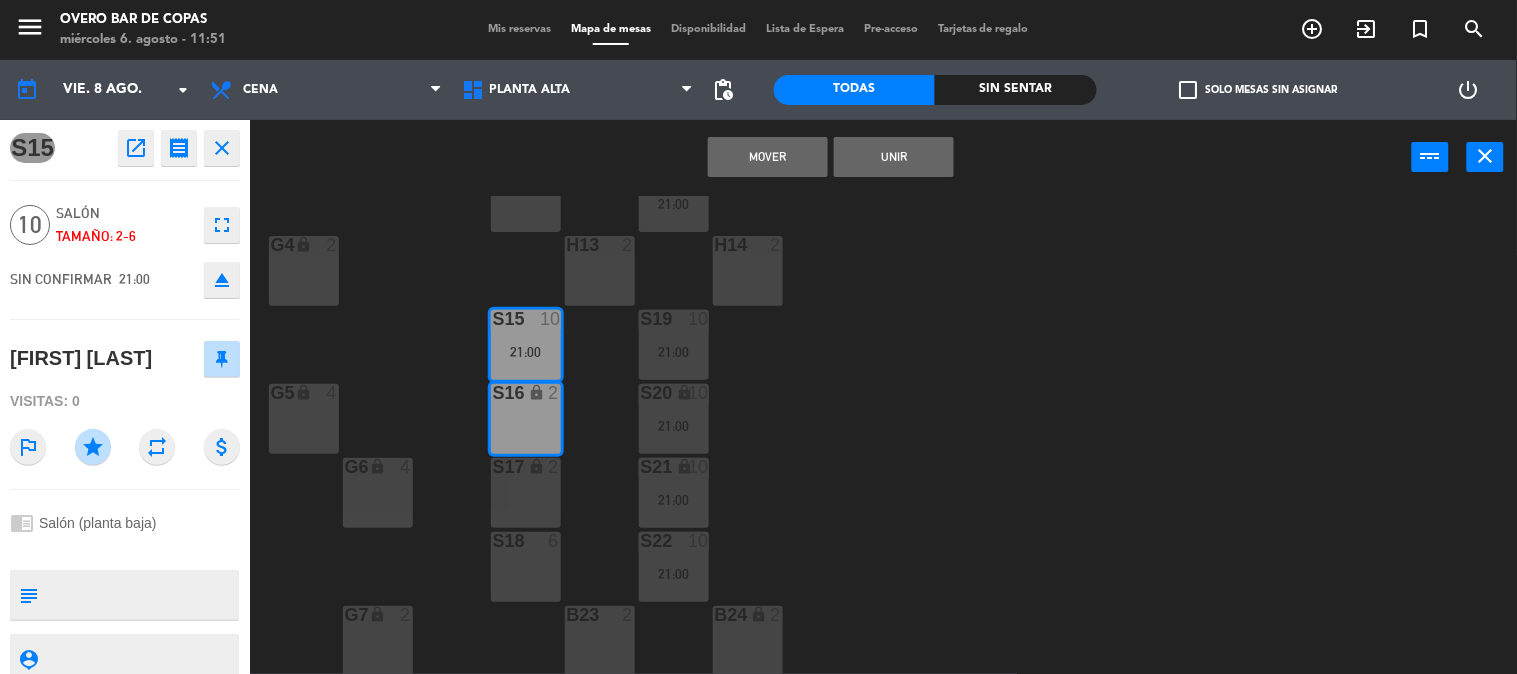 click on "S17 lock  2" at bounding box center [526, 493] 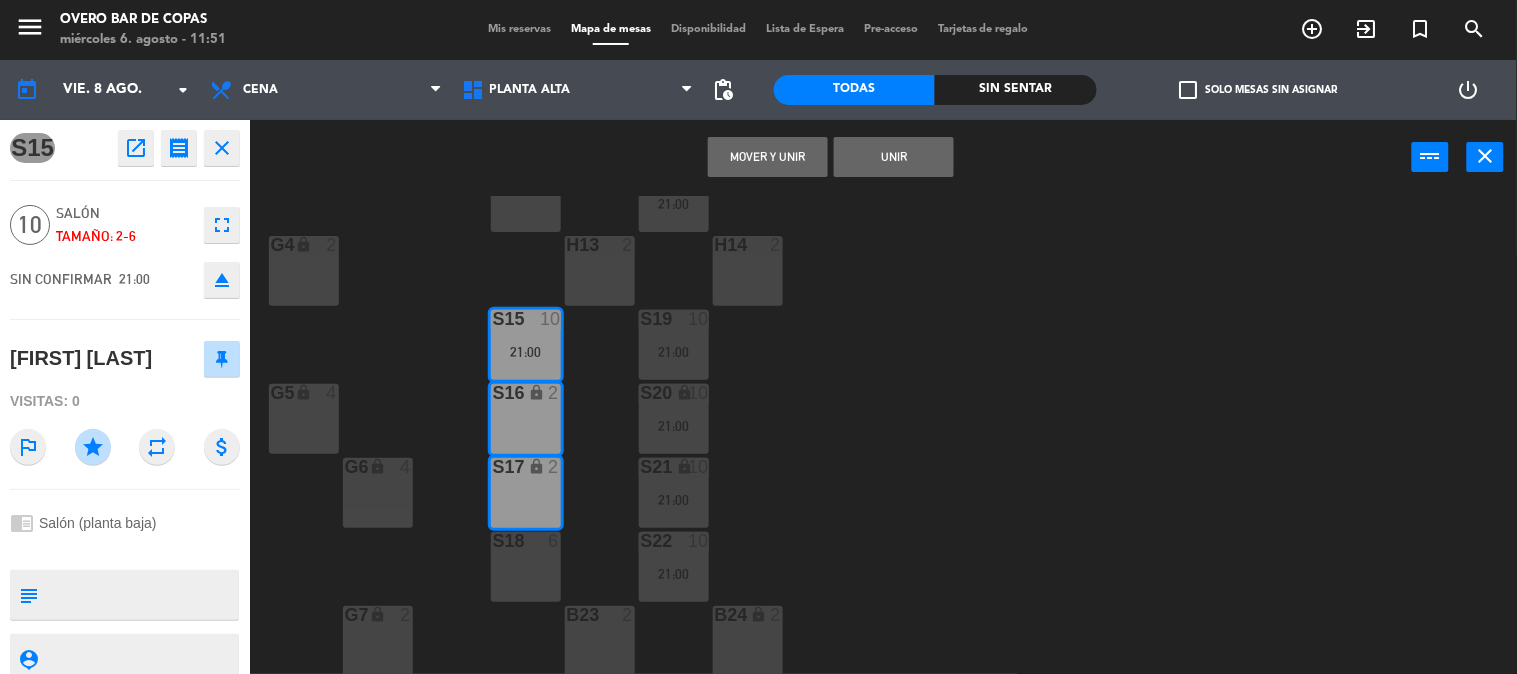 click on "S18  6" at bounding box center (526, 567) 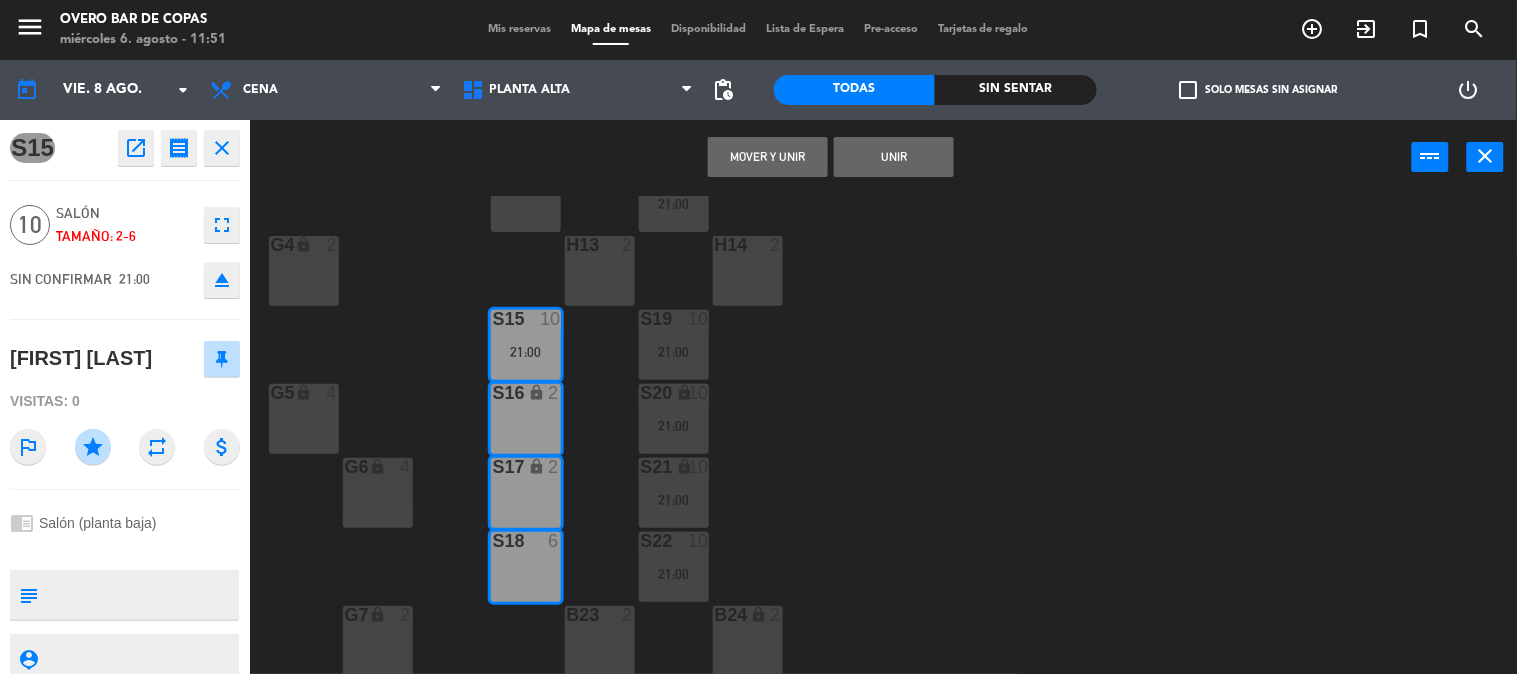 click on "Unir" at bounding box center [894, 157] 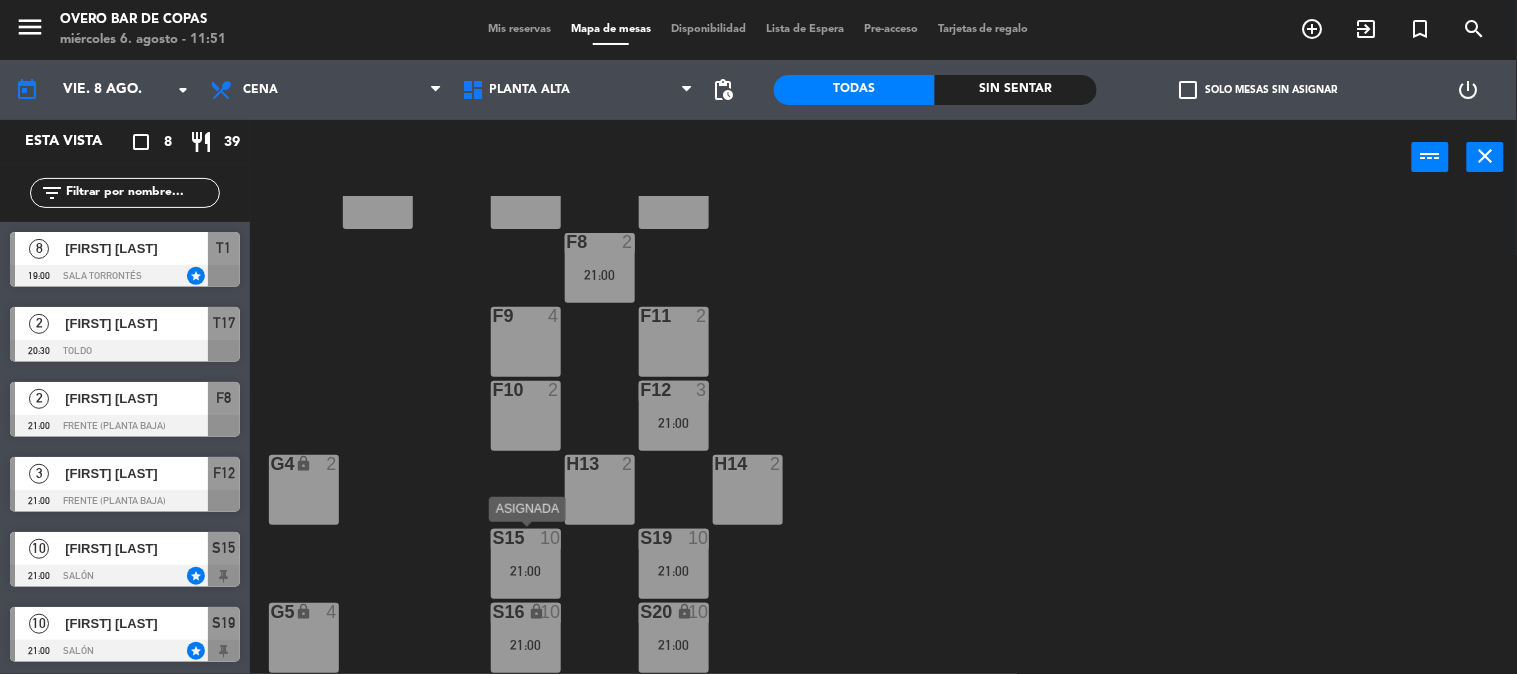 scroll, scrollTop: 66, scrollLeft: 0, axis: vertical 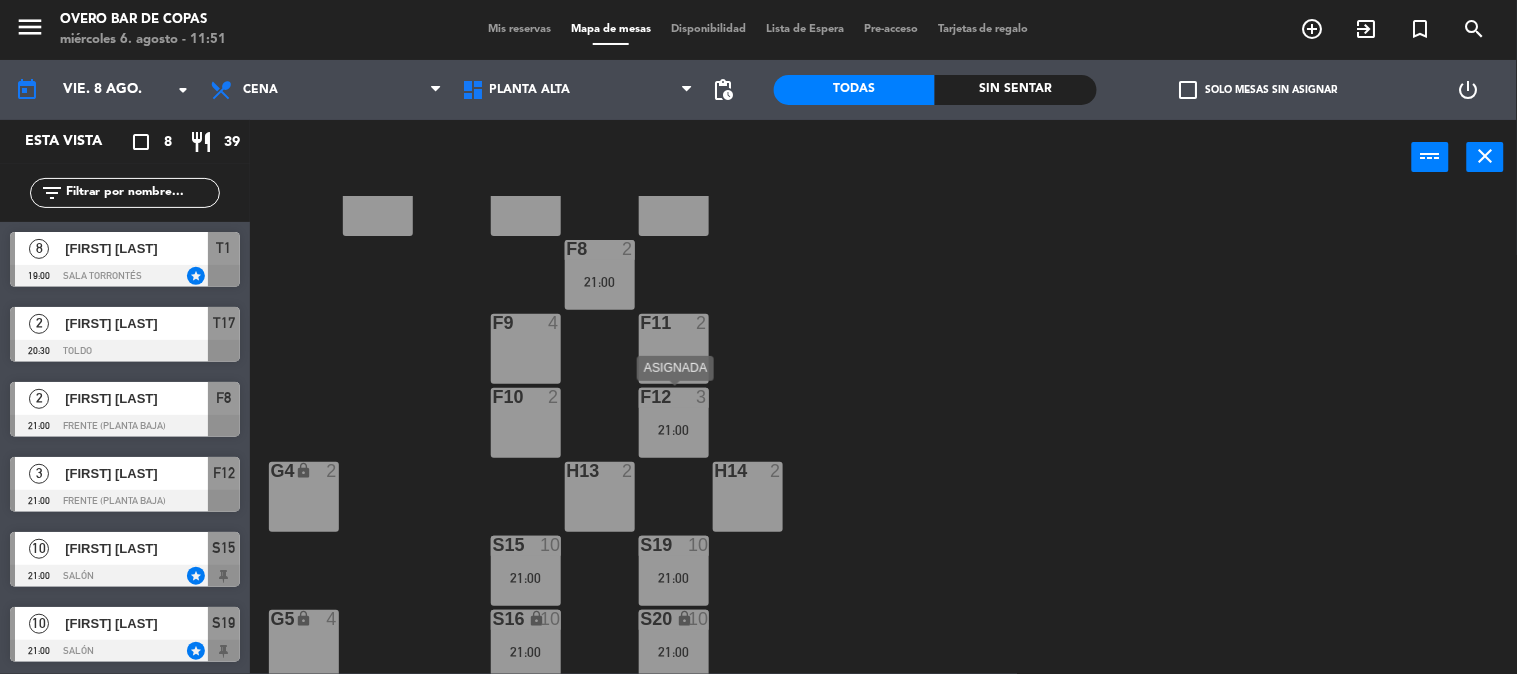 click on "21:00" at bounding box center (674, 430) 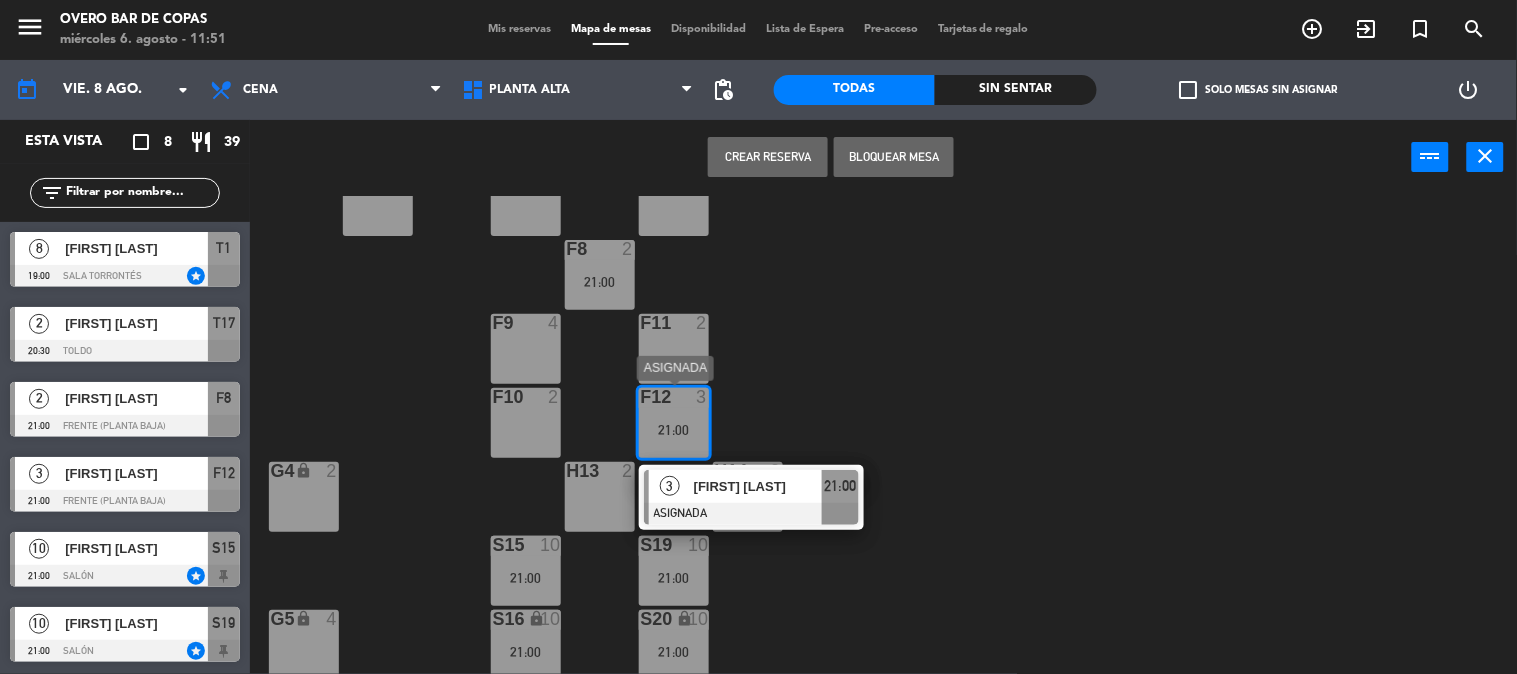 click on "[FIRST] [LAST]" at bounding box center [758, 486] 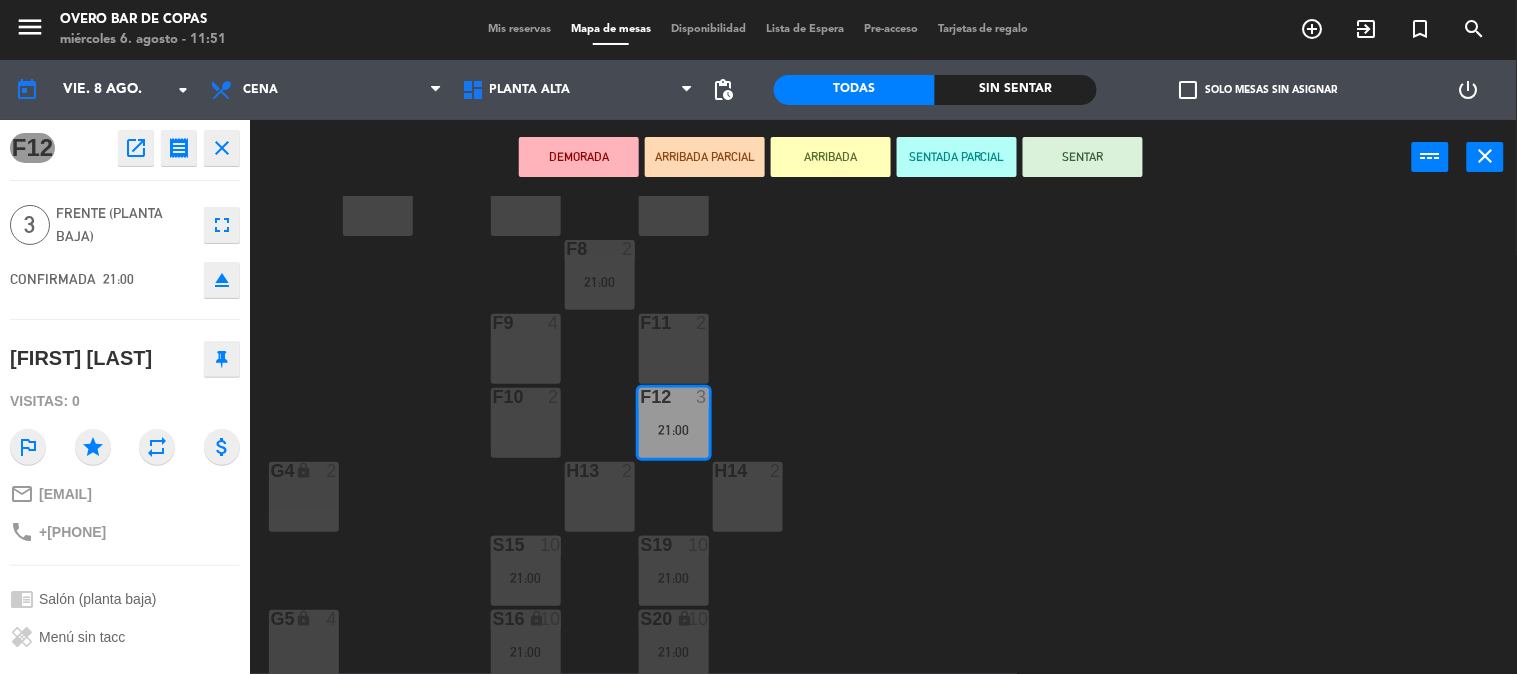 click on "F11  2" at bounding box center (674, 349) 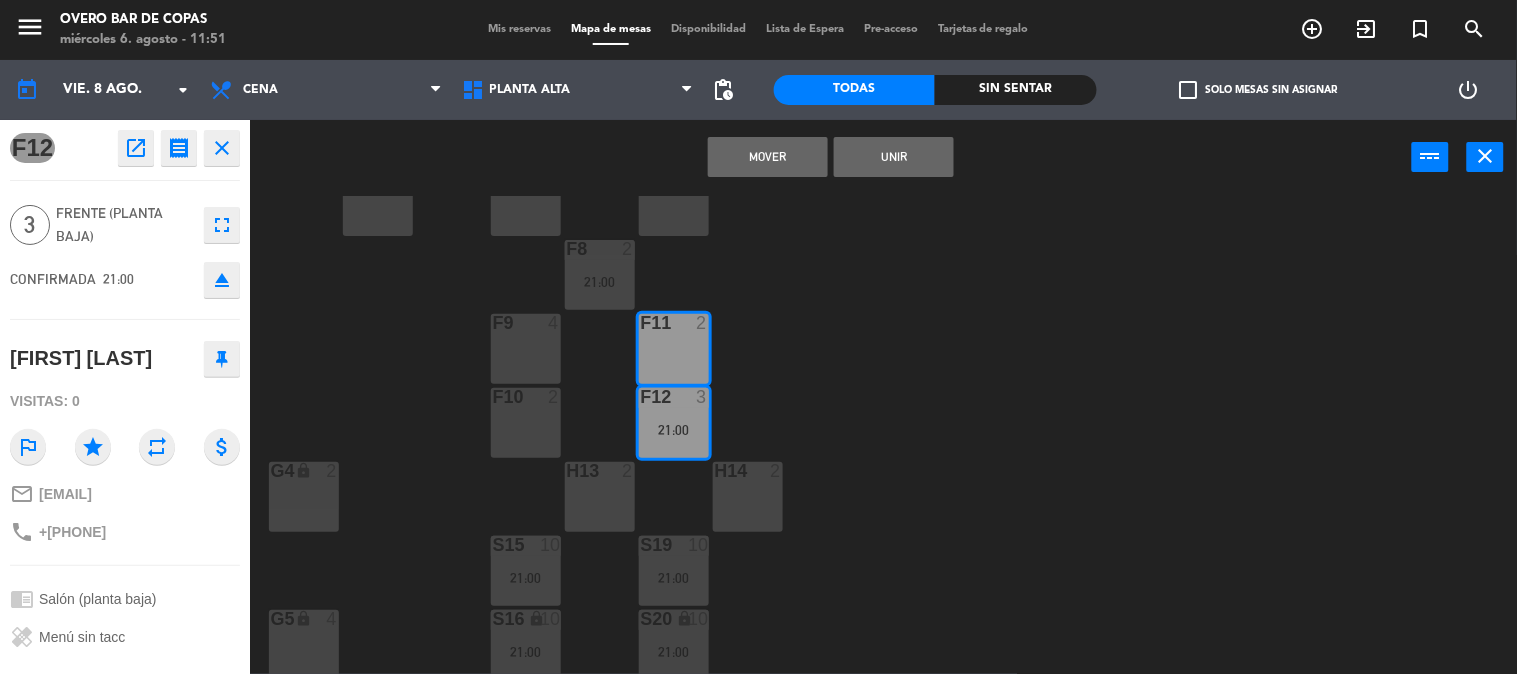 click on "Unir" at bounding box center (894, 157) 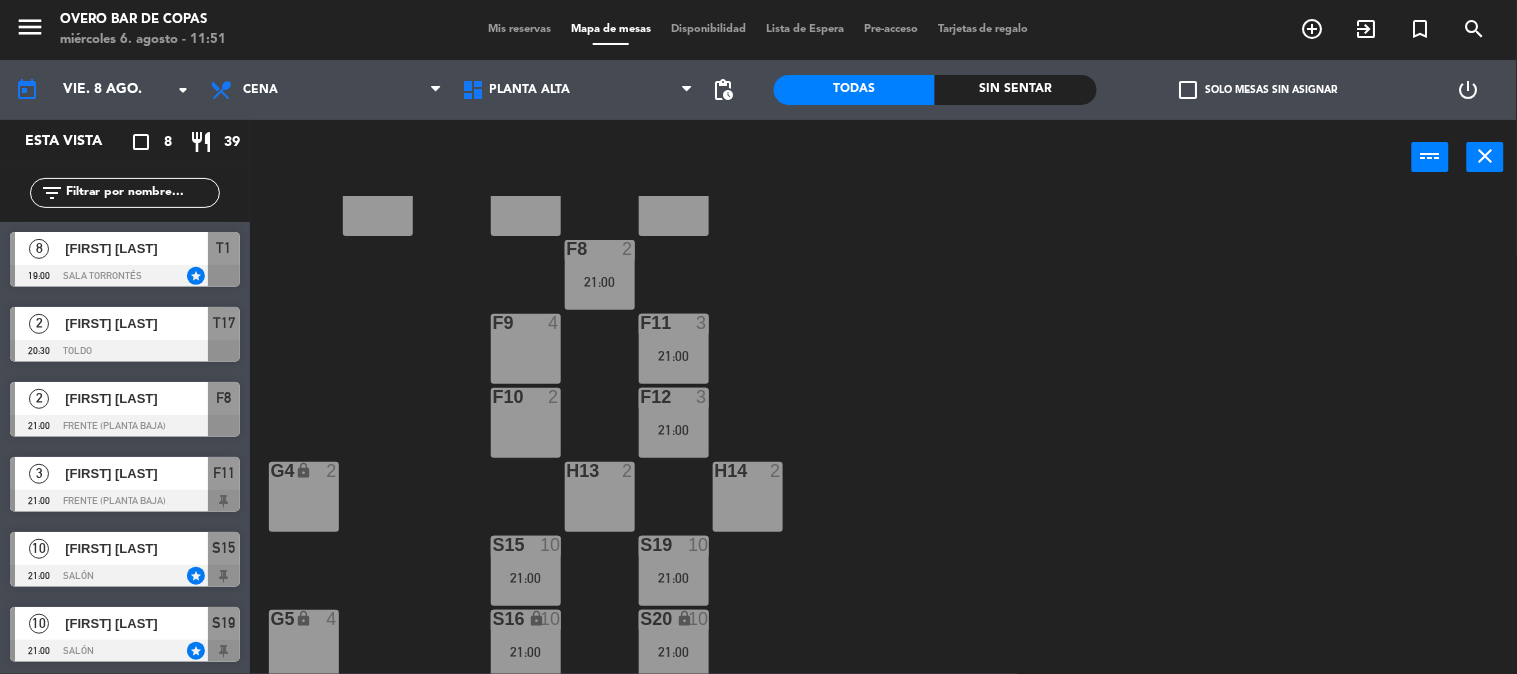 scroll, scrollTop: 292, scrollLeft: 0, axis: vertical 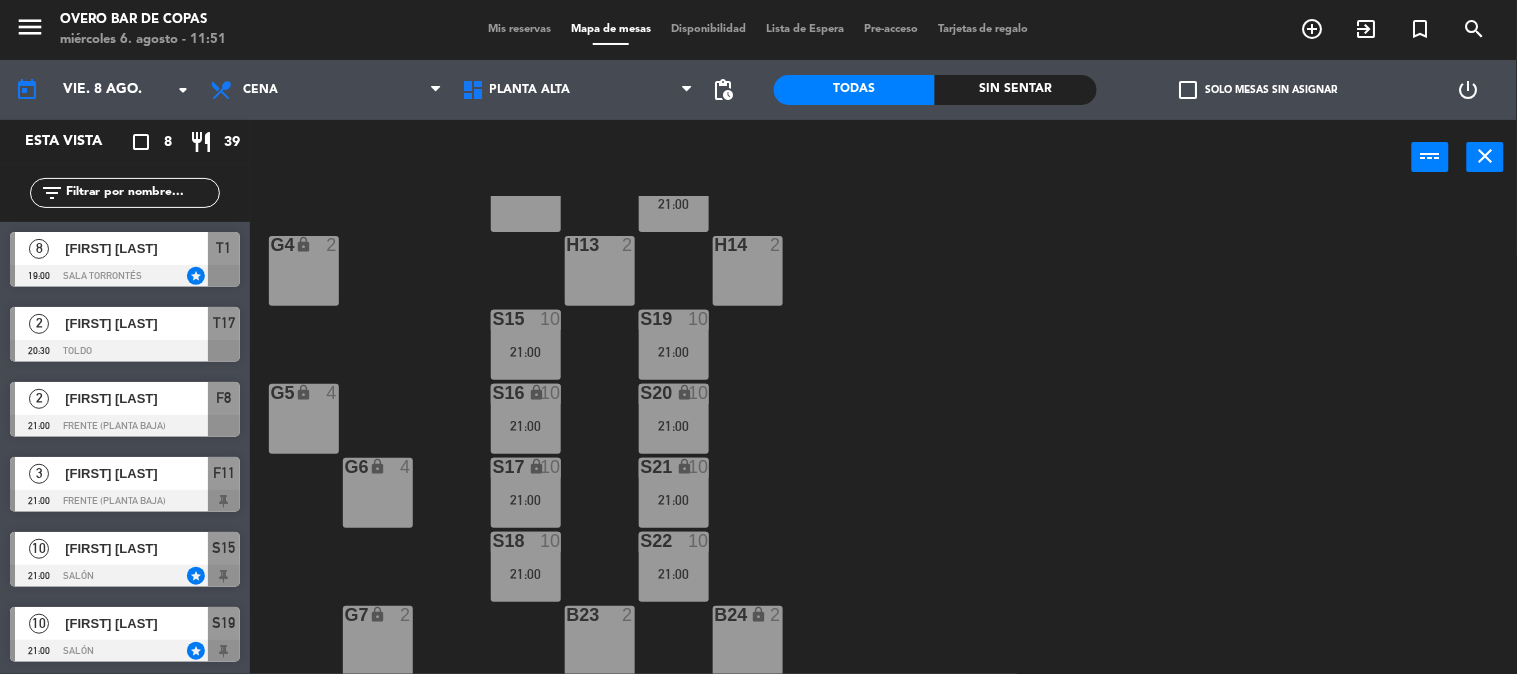 click on "G6 lock  4" at bounding box center (378, 493) 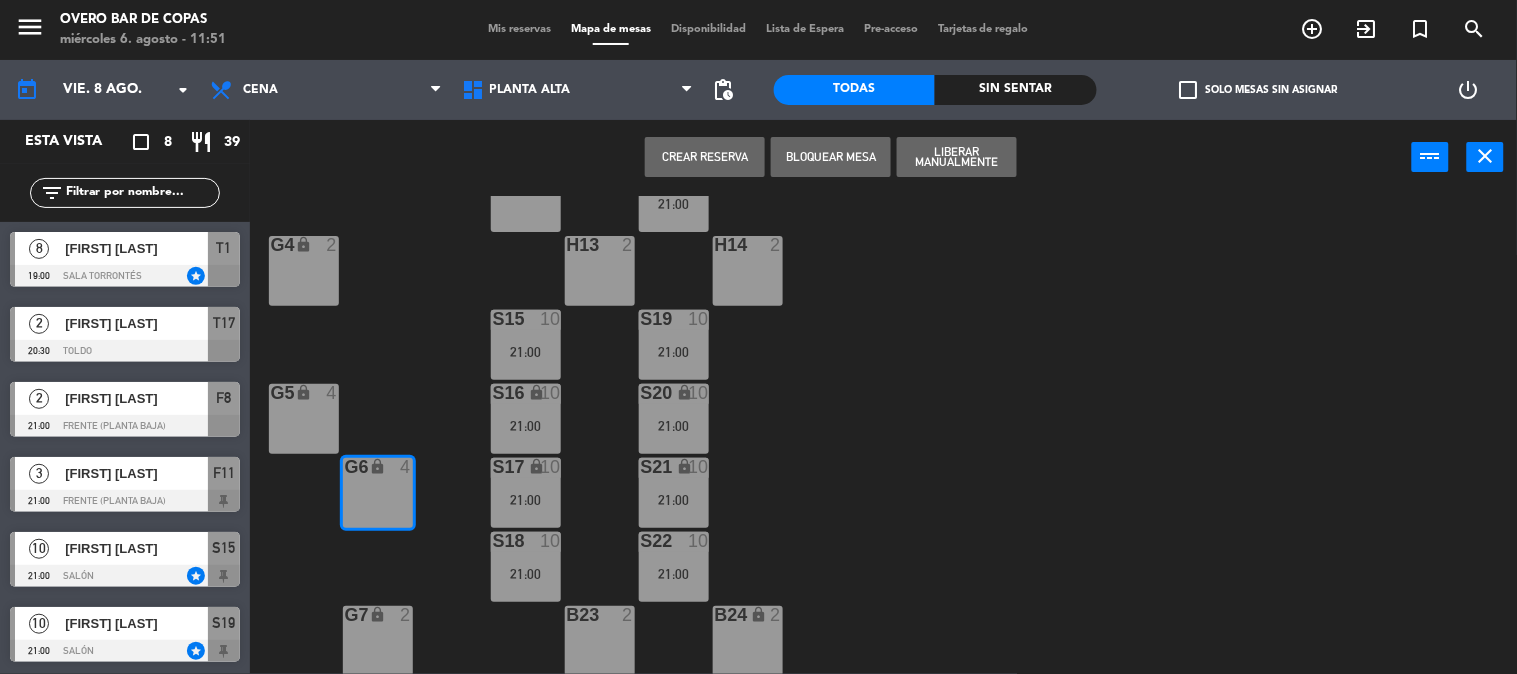 click on "Bloquear Mesa" at bounding box center [831, 157] 